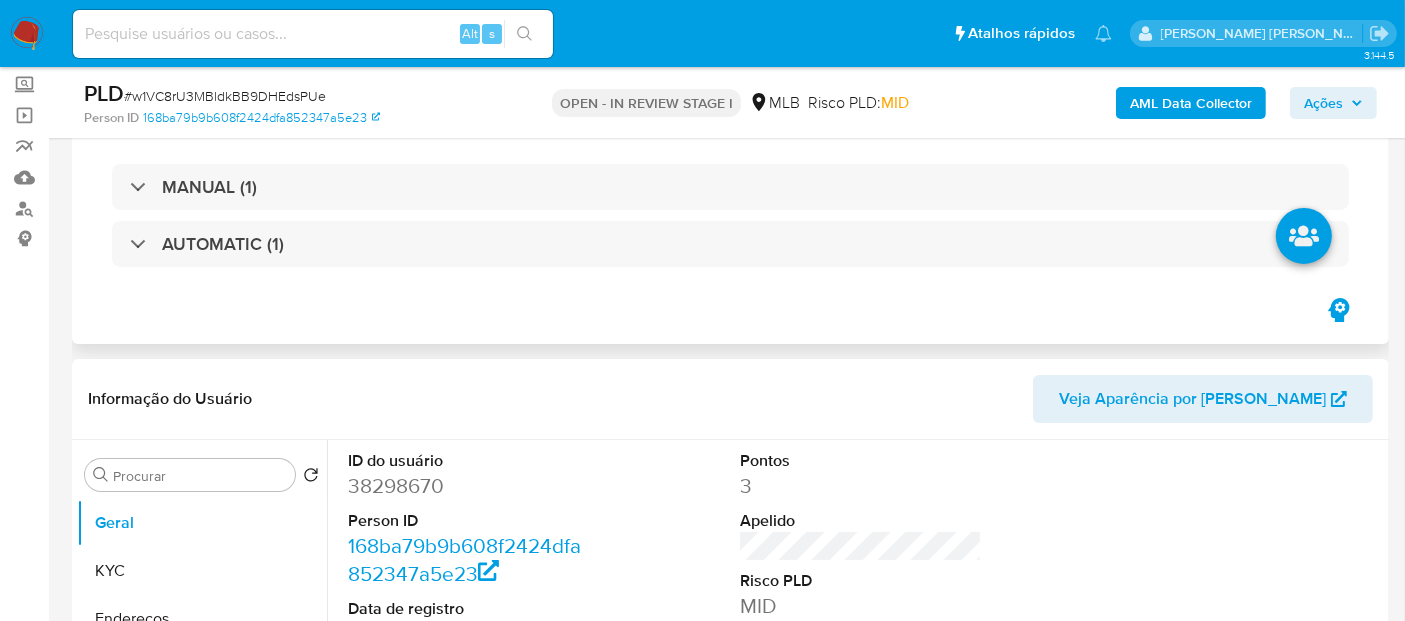 scroll, scrollTop: 0, scrollLeft: 0, axis: both 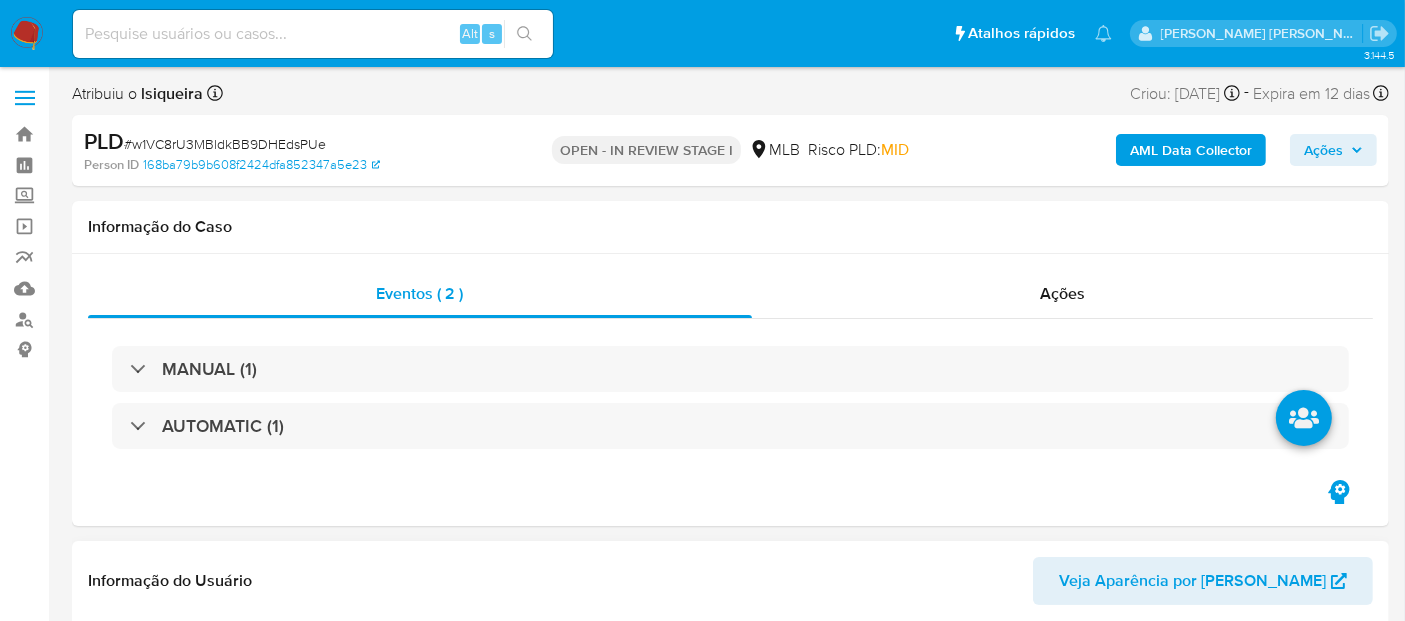 select on "10" 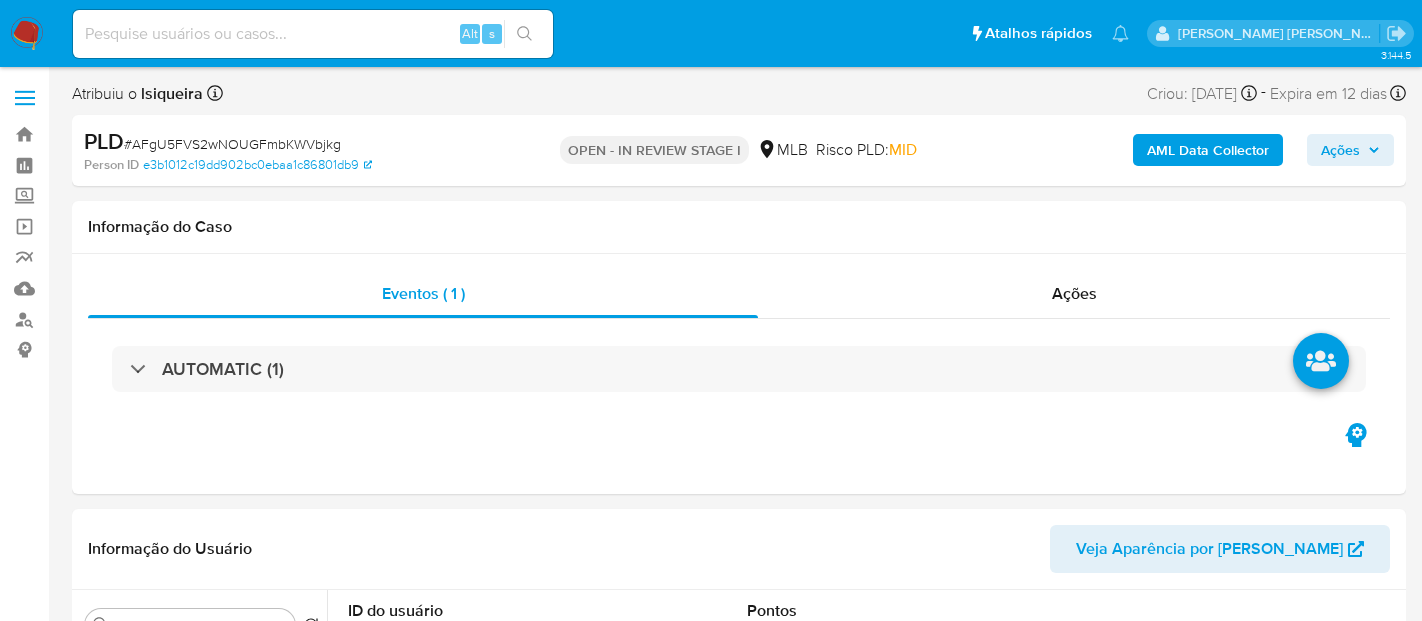 select on "10" 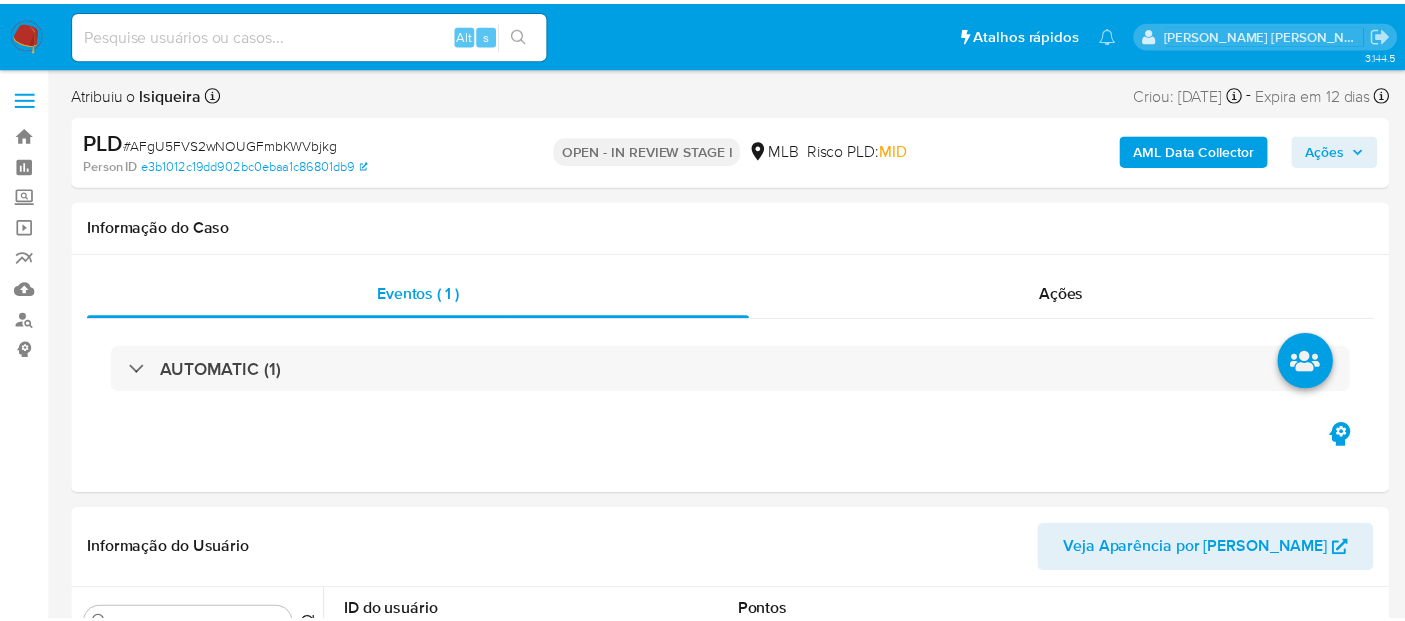scroll, scrollTop: 0, scrollLeft: 0, axis: both 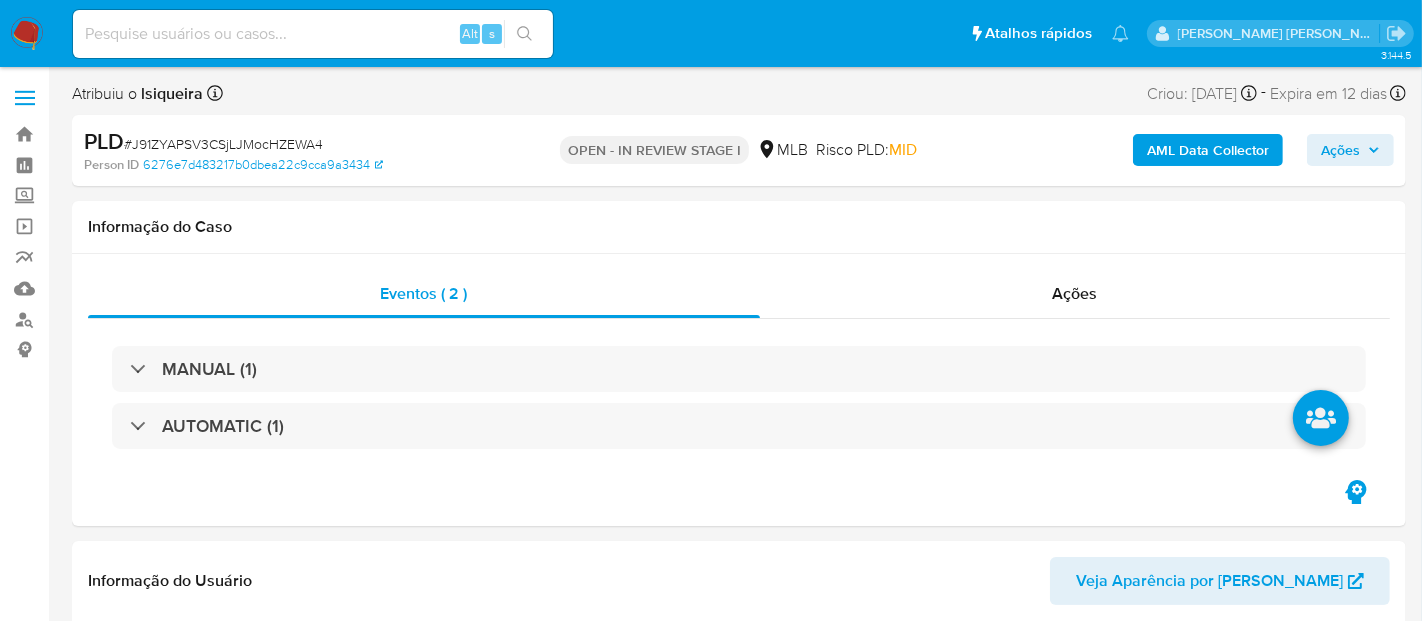 select on "10" 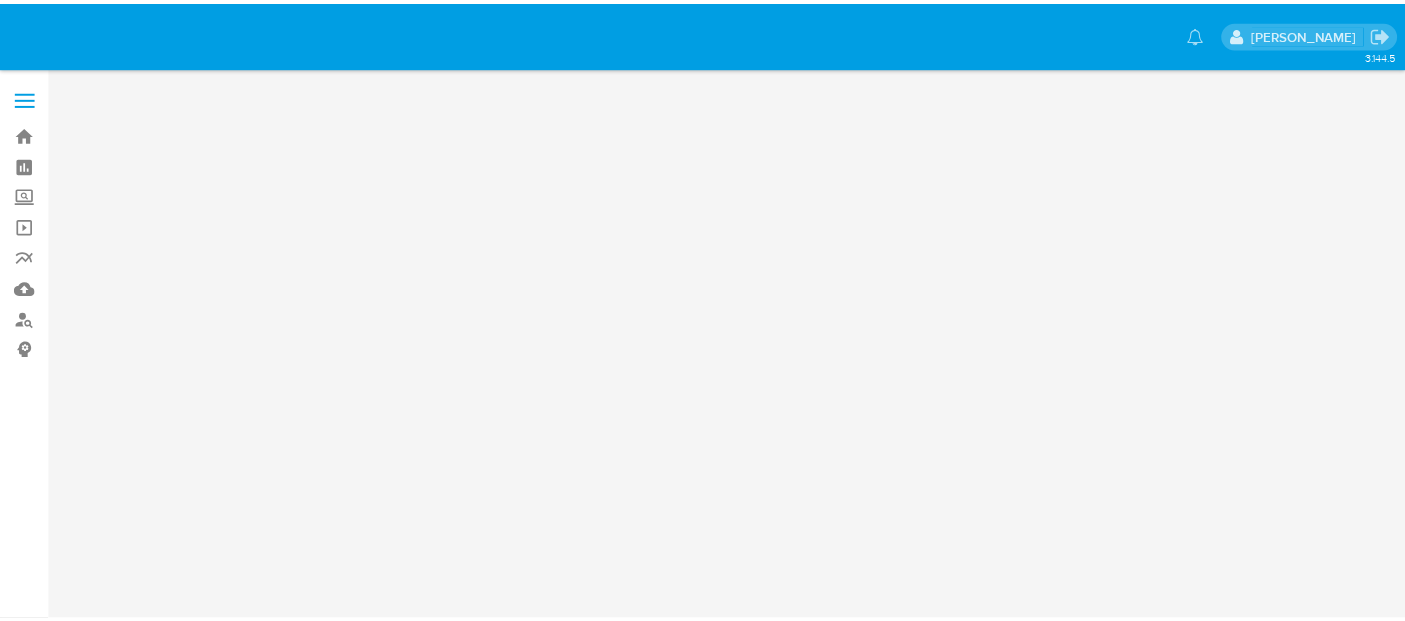 scroll, scrollTop: 0, scrollLeft: 0, axis: both 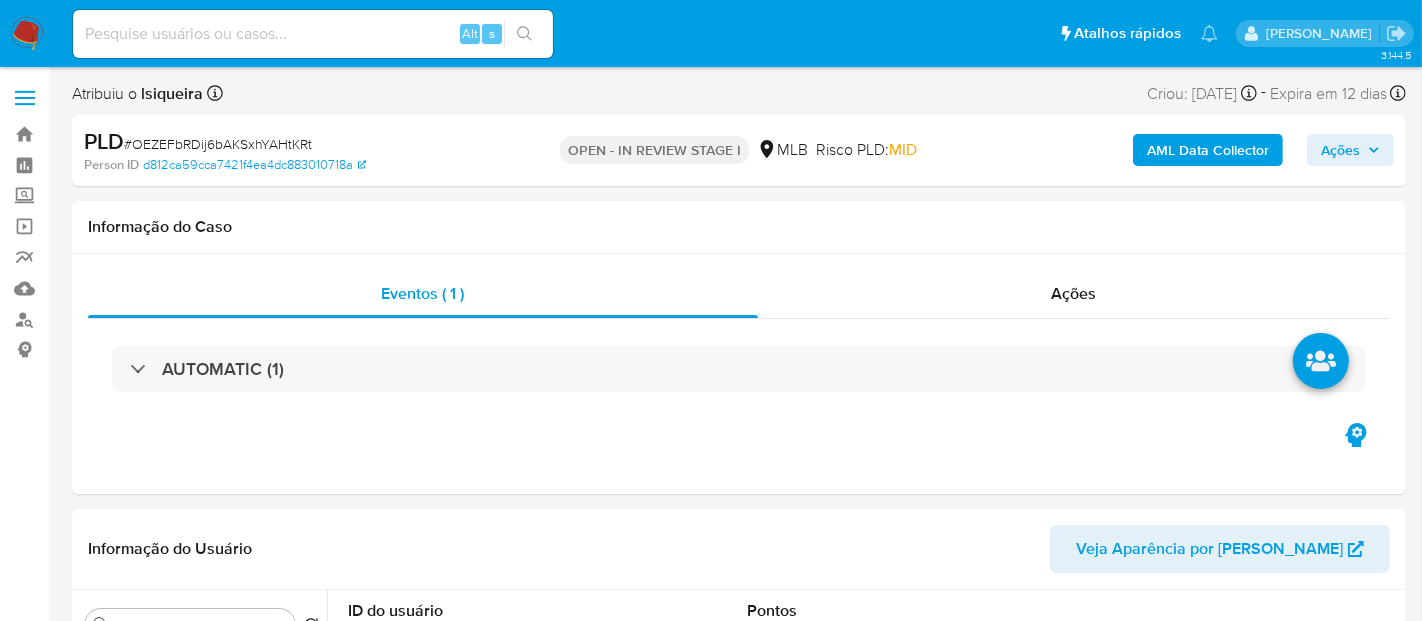 select on "10" 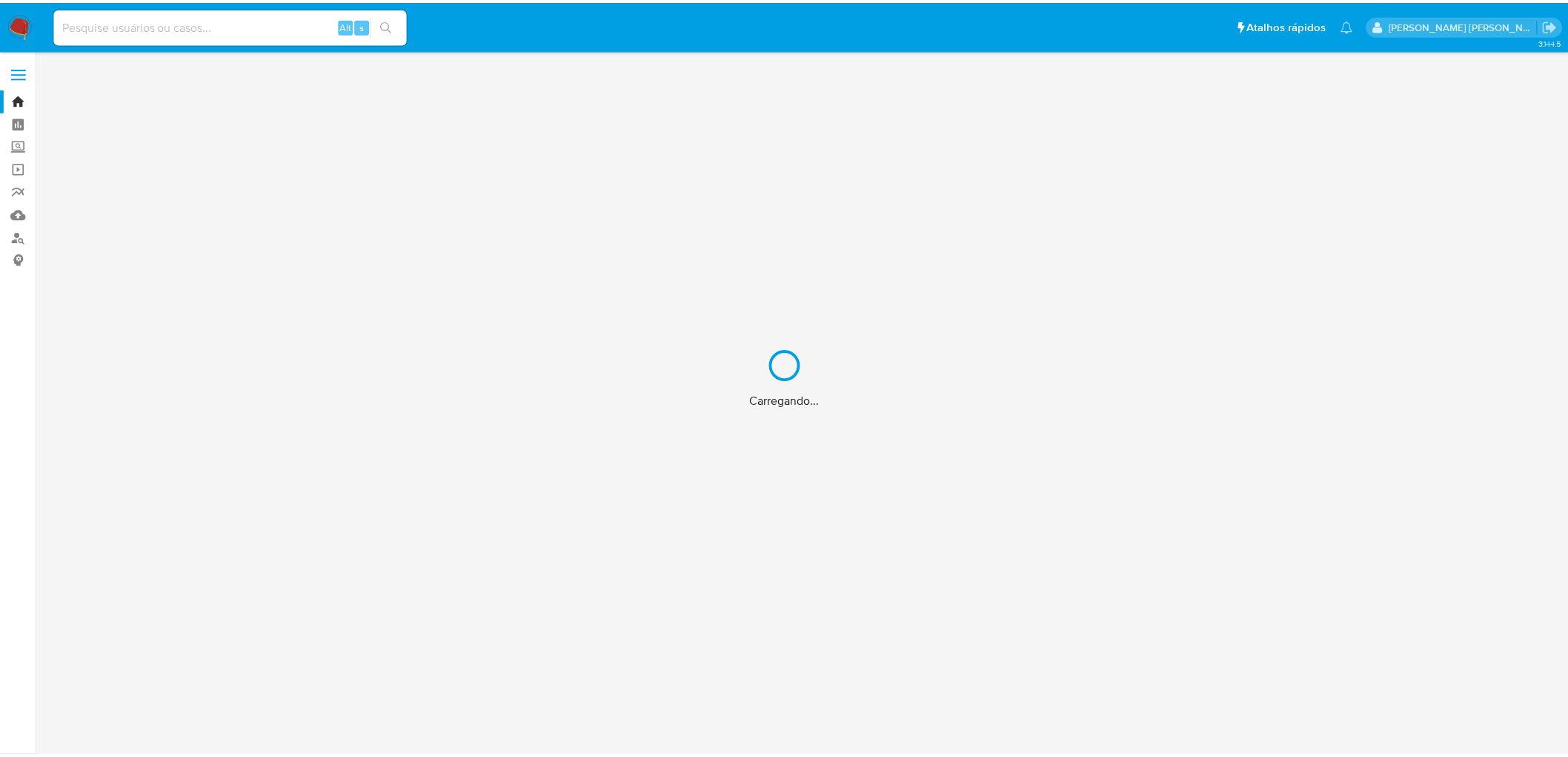 scroll, scrollTop: 0, scrollLeft: 0, axis: both 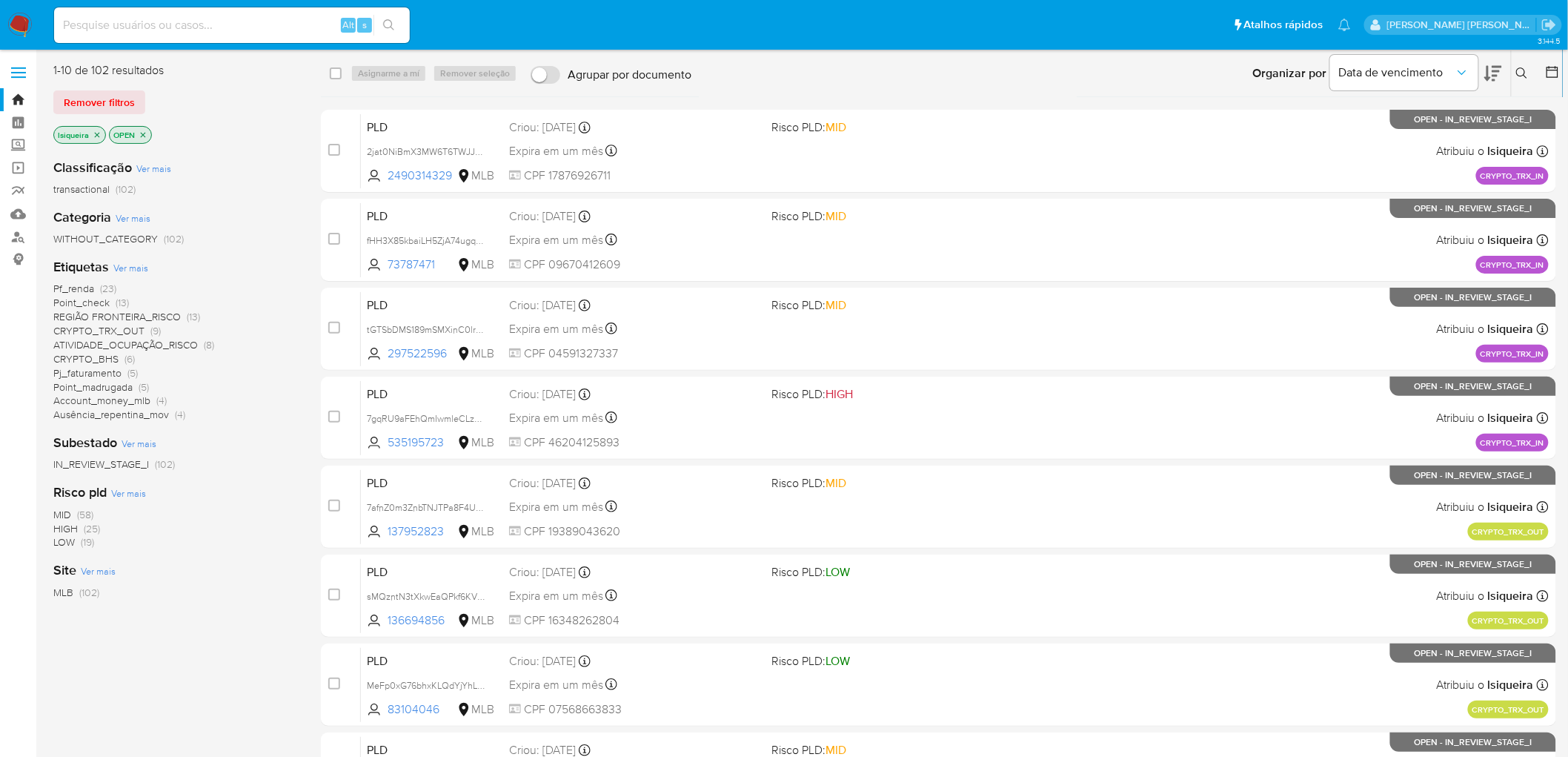 click at bounding box center (20, 25) 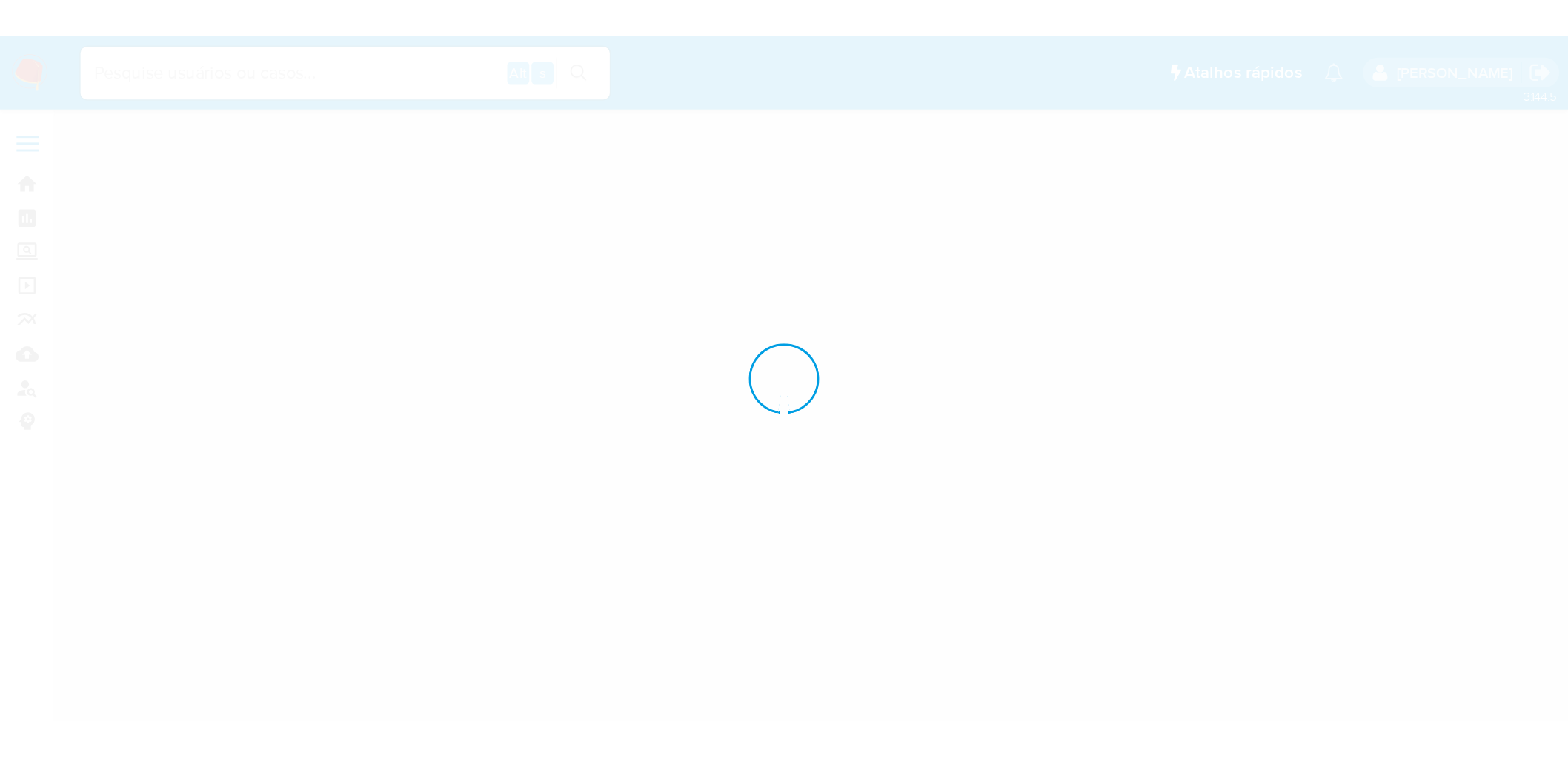 scroll, scrollTop: 0, scrollLeft: 0, axis: both 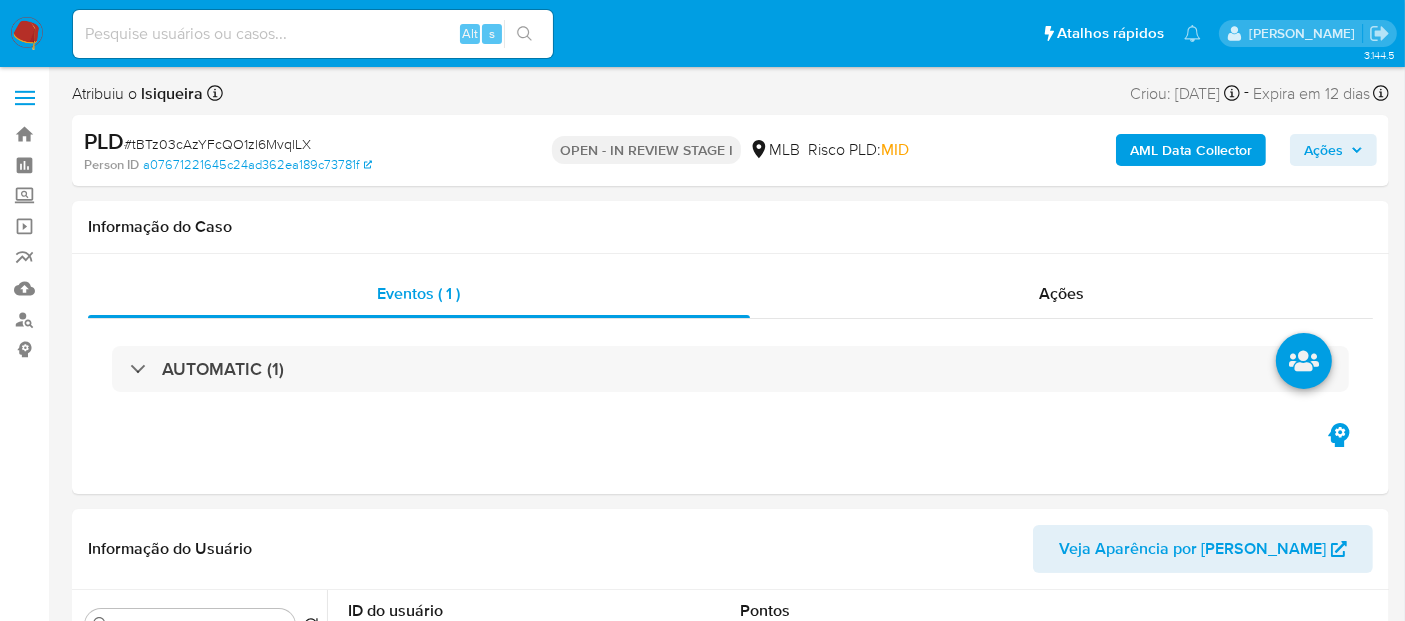 select on "10" 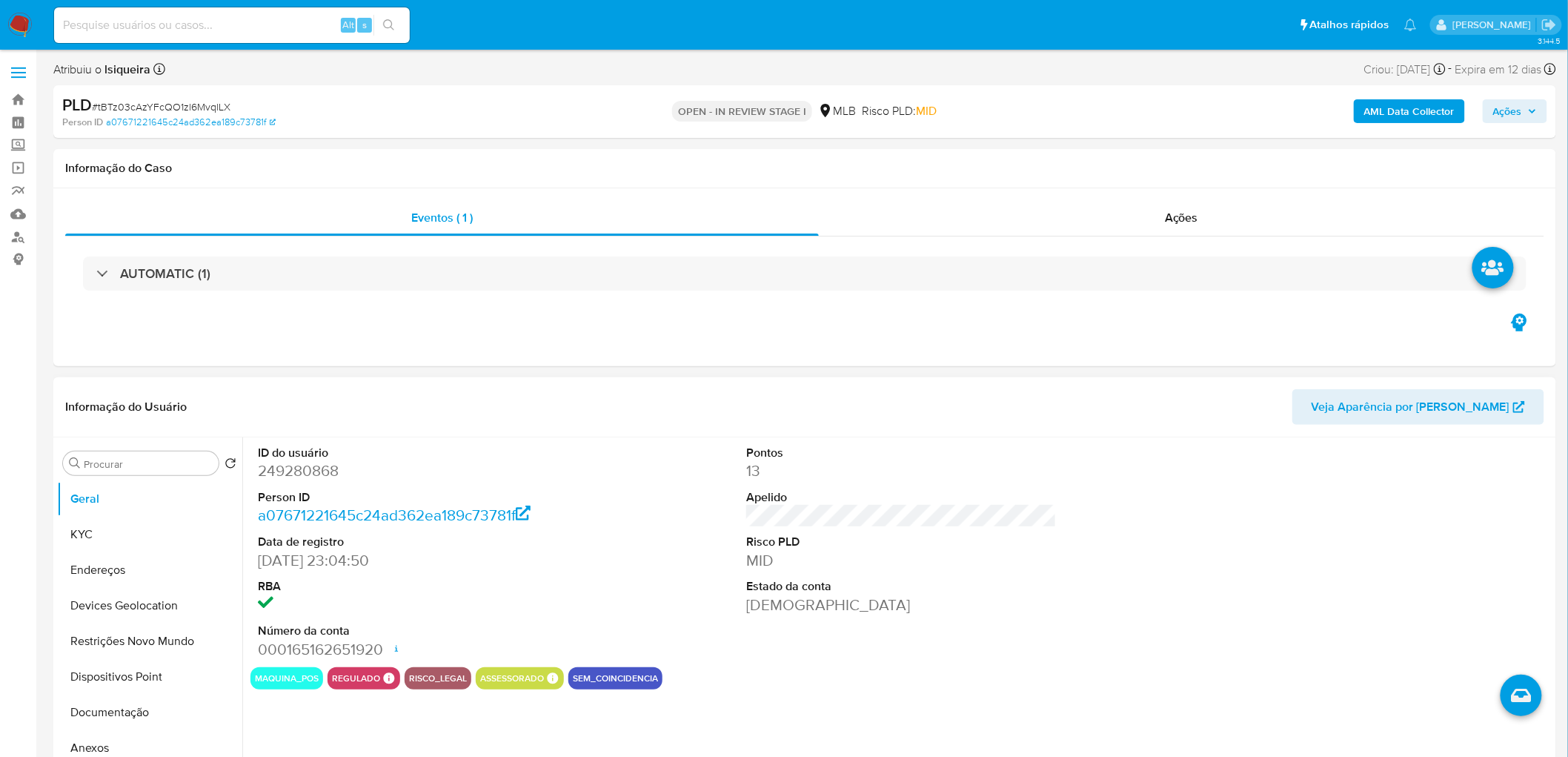 click on "Pontos 13 Apelido Risco PLD MID Estado da conta Ativa" at bounding box center [901, 552] 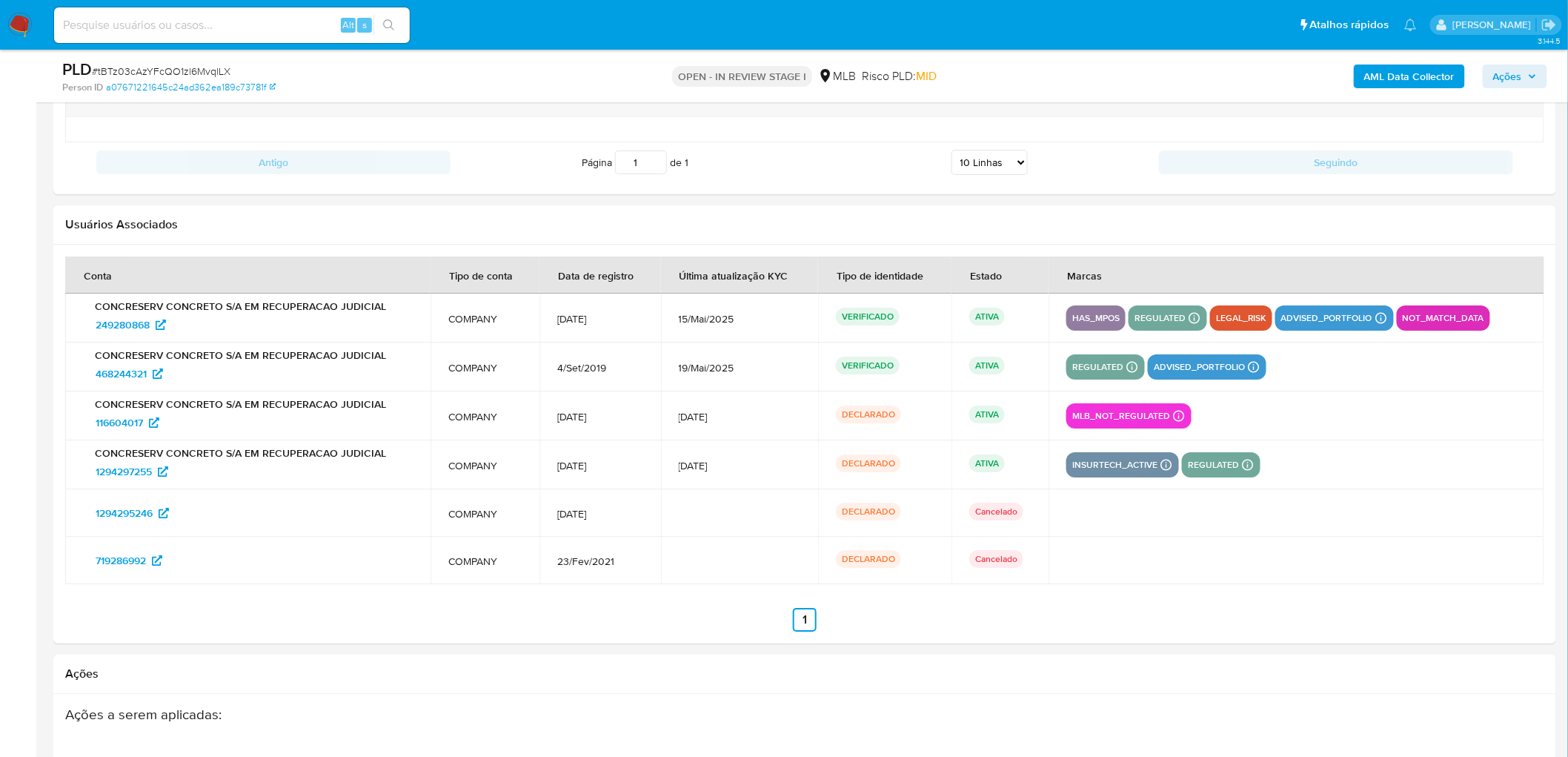 scroll, scrollTop: 40, scrollLeft: 0, axis: vertical 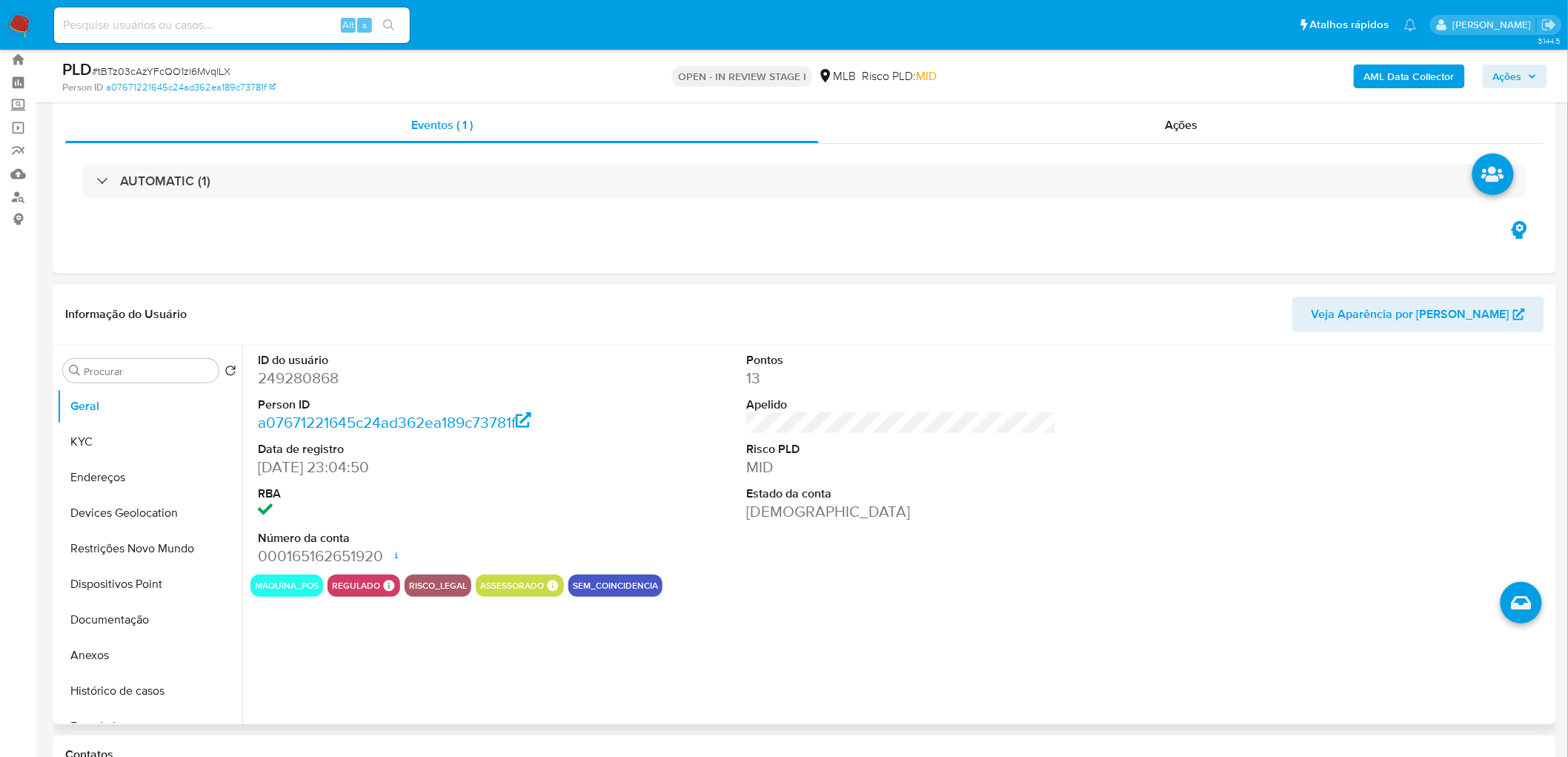 click on "ID do usuário 249280868 Person ID a07671221645c24ad362ea189c73781f Data de registro 02/06/2019 23:04:50 RBA Número da conta 000165162651920   Data de abertura 30/05/2020 20:33 Status ACTIVE" at bounding box center (413, 460) 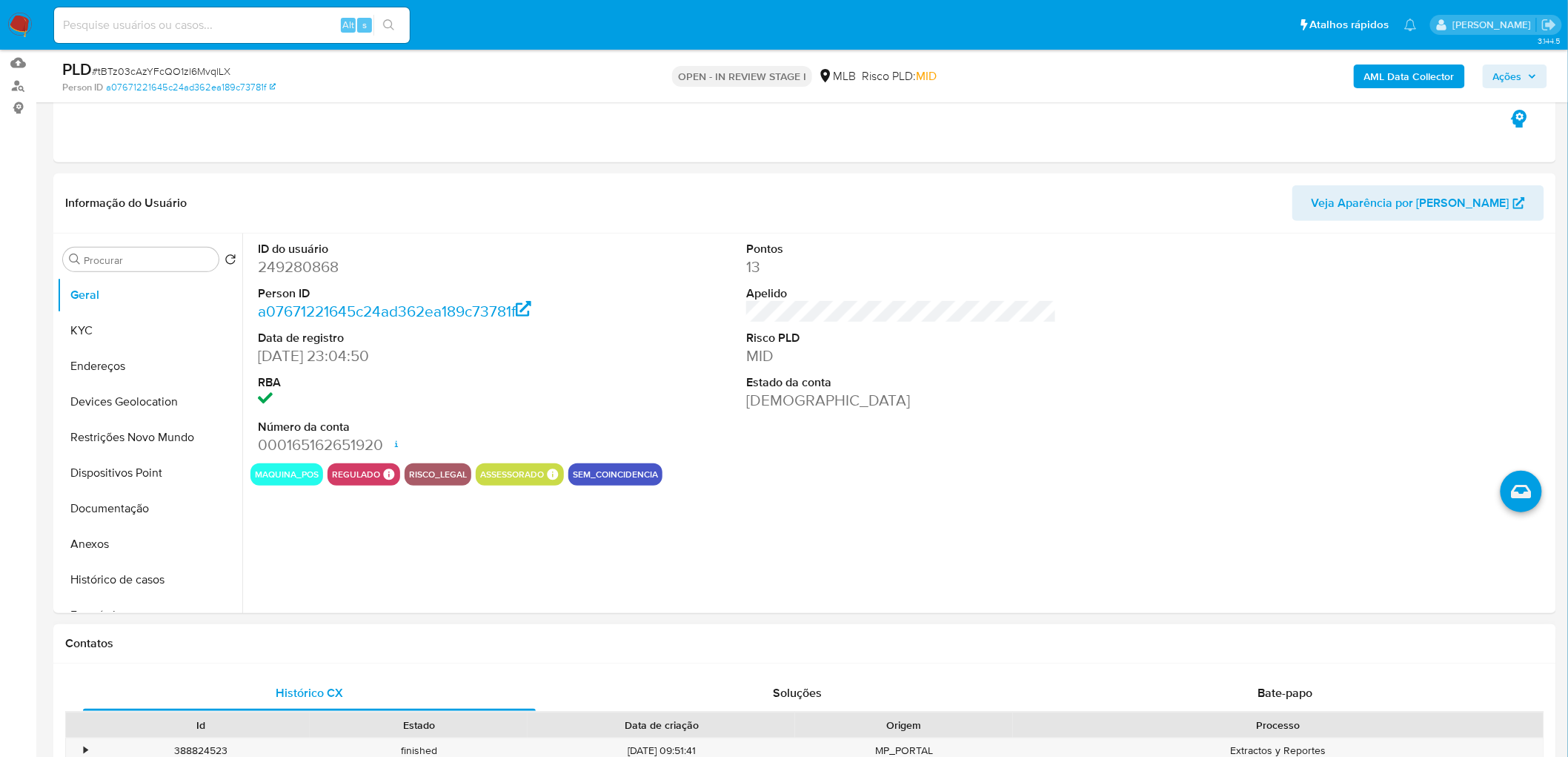 scroll, scrollTop: 122, scrollLeft: 0, axis: vertical 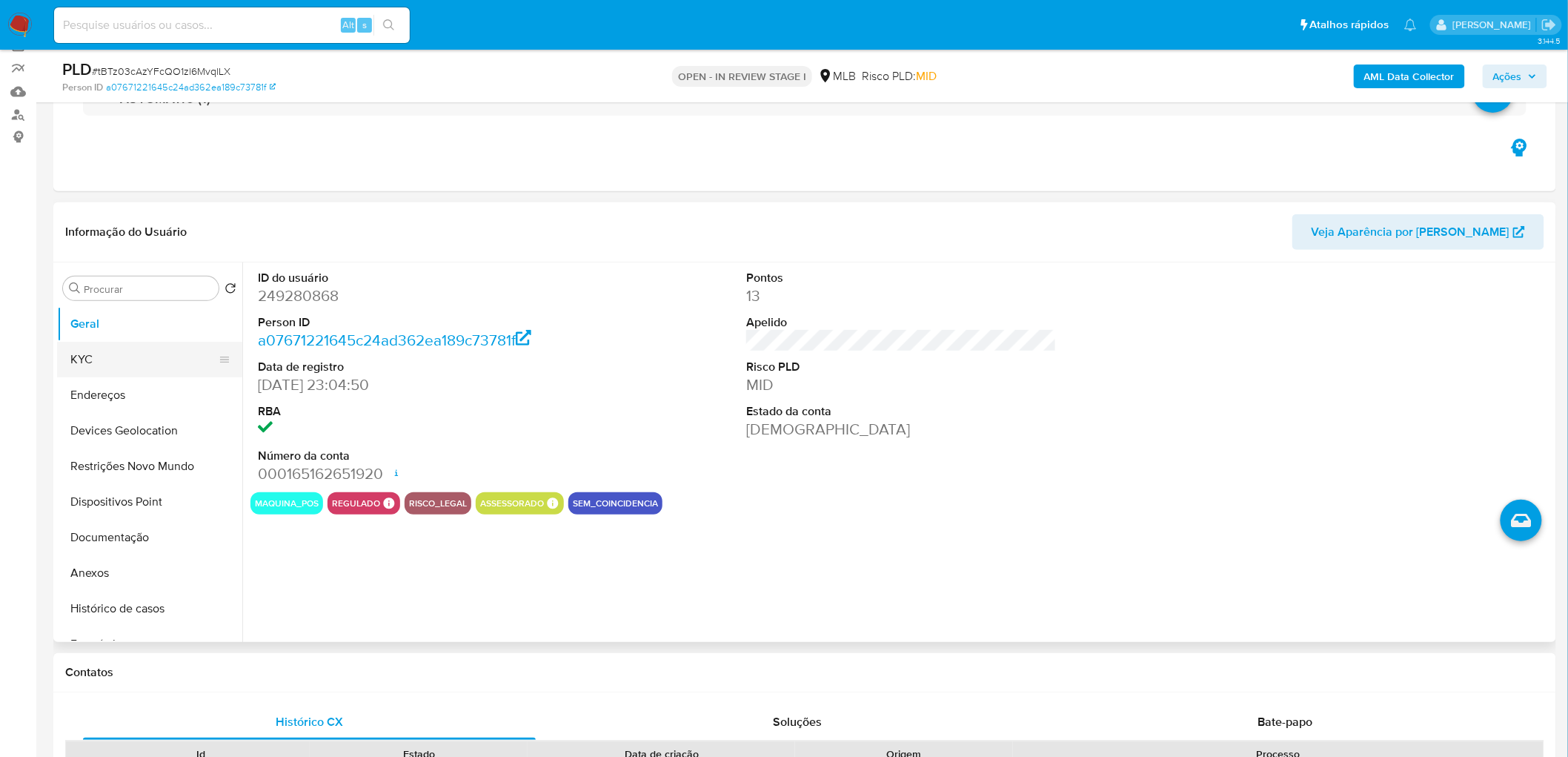 click on "KYC" at bounding box center (144, 360) 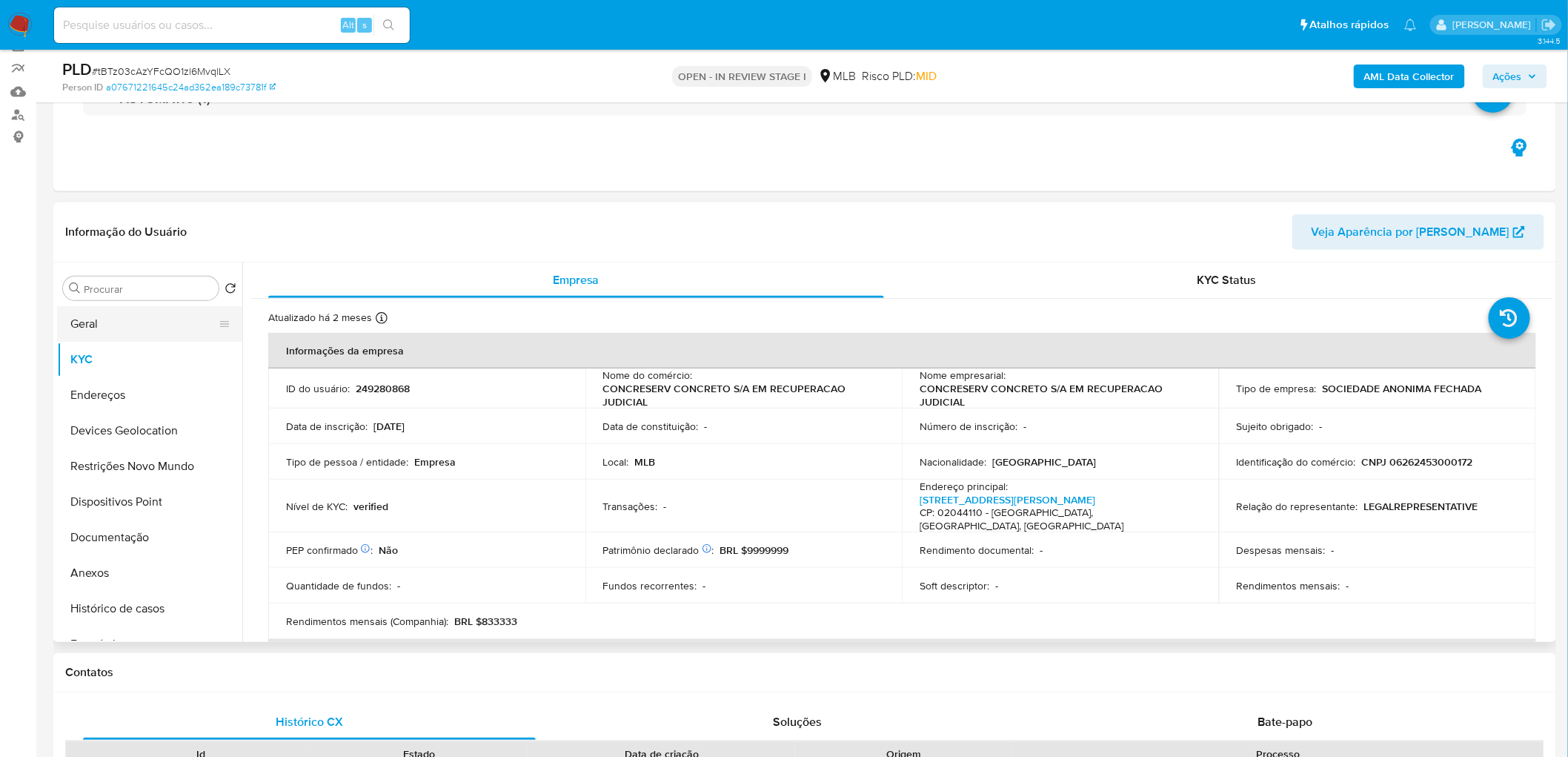 click on "Geral" at bounding box center [144, 324] 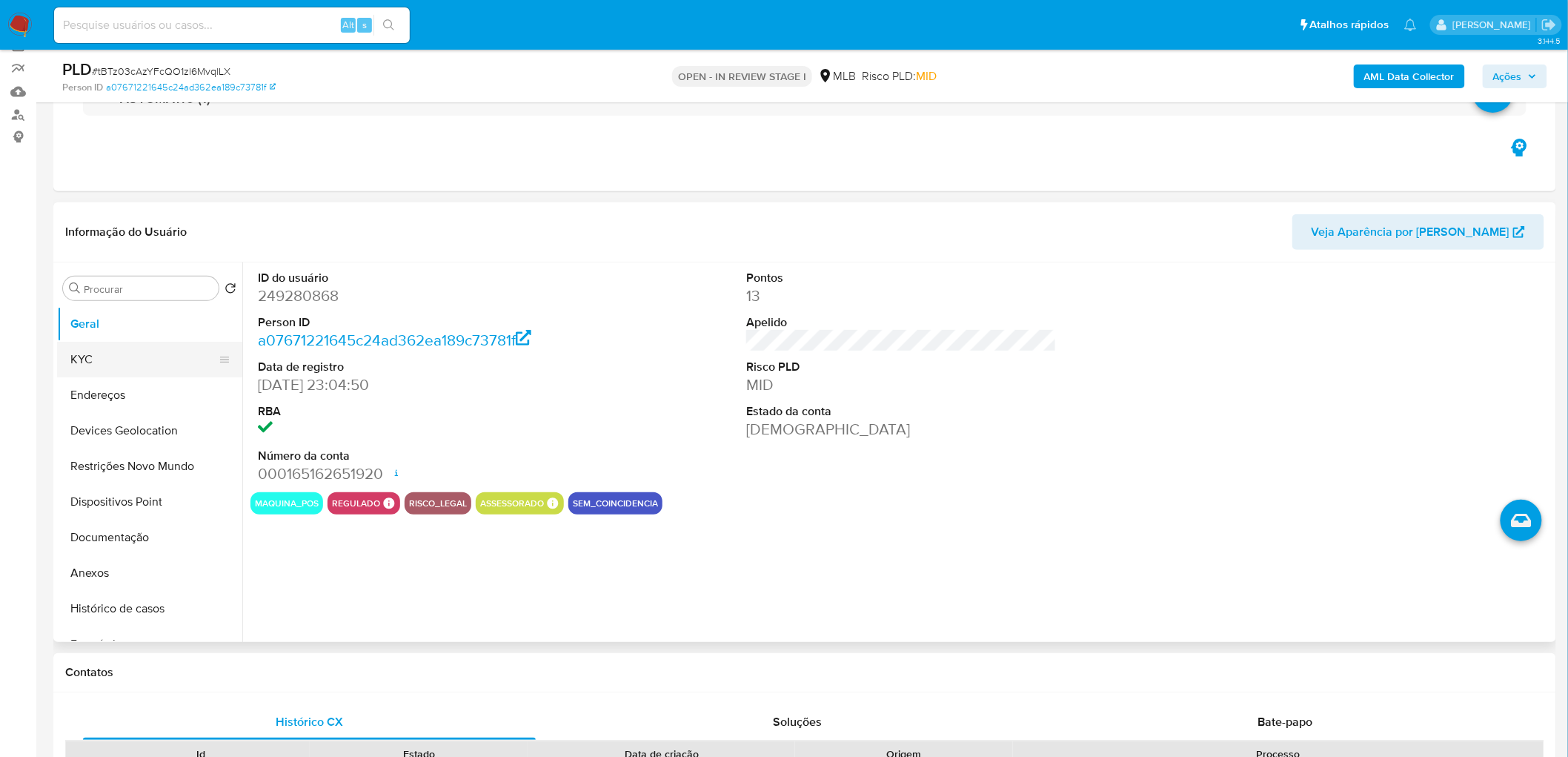 click on "KYC" at bounding box center [144, 360] 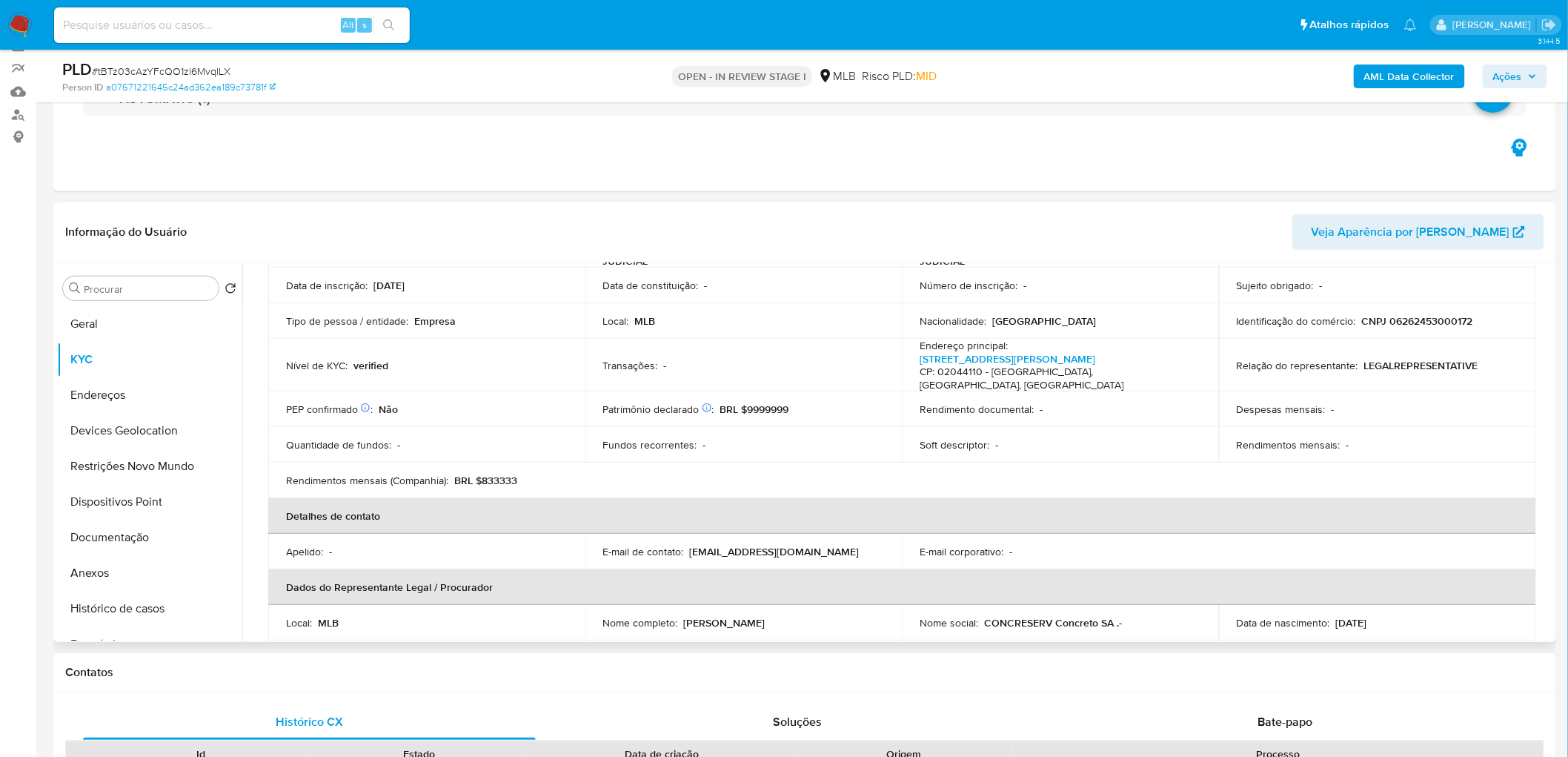 scroll, scrollTop: 165, scrollLeft: 0, axis: vertical 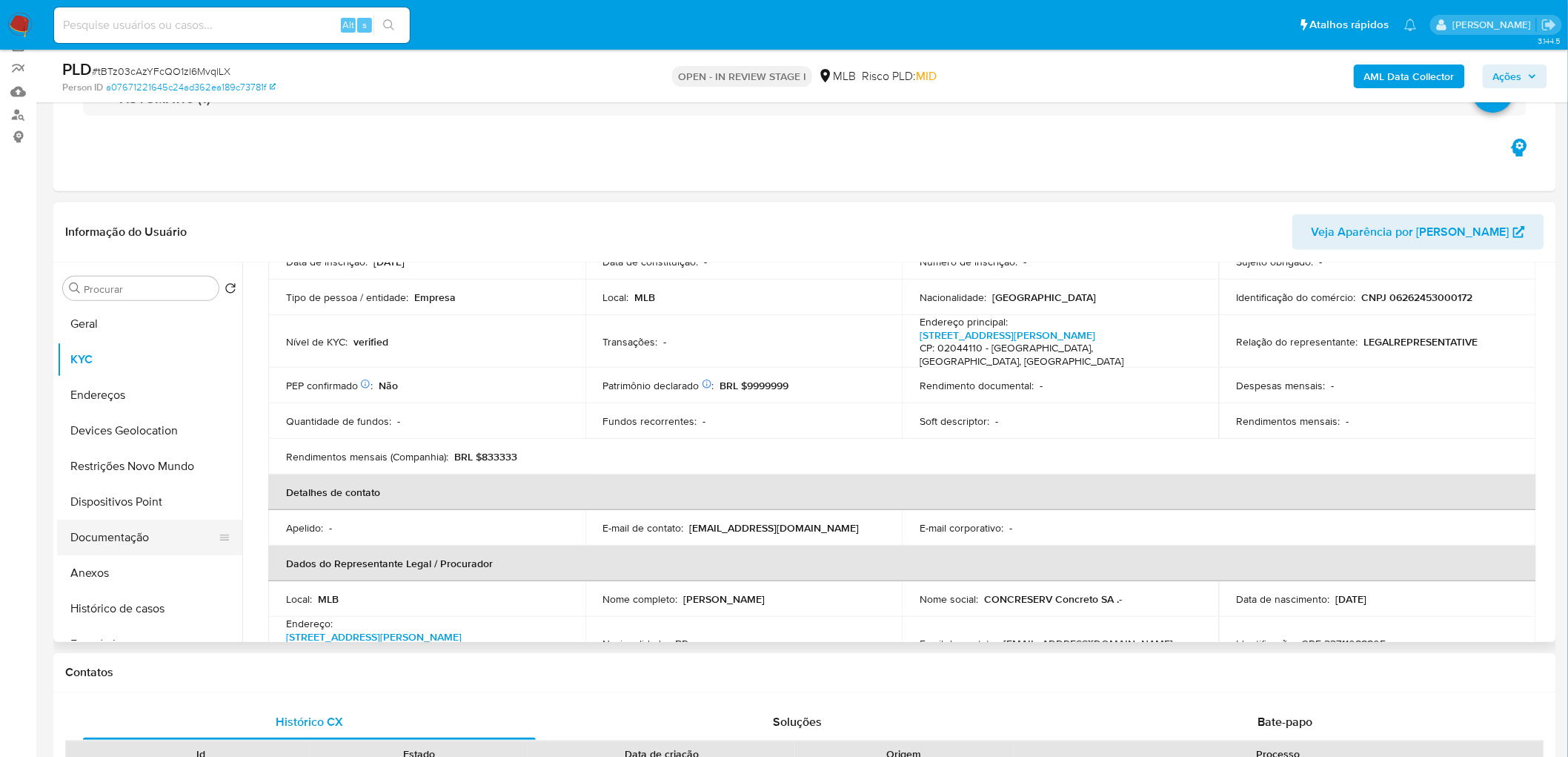 click on "Documentação" at bounding box center (144, 538) 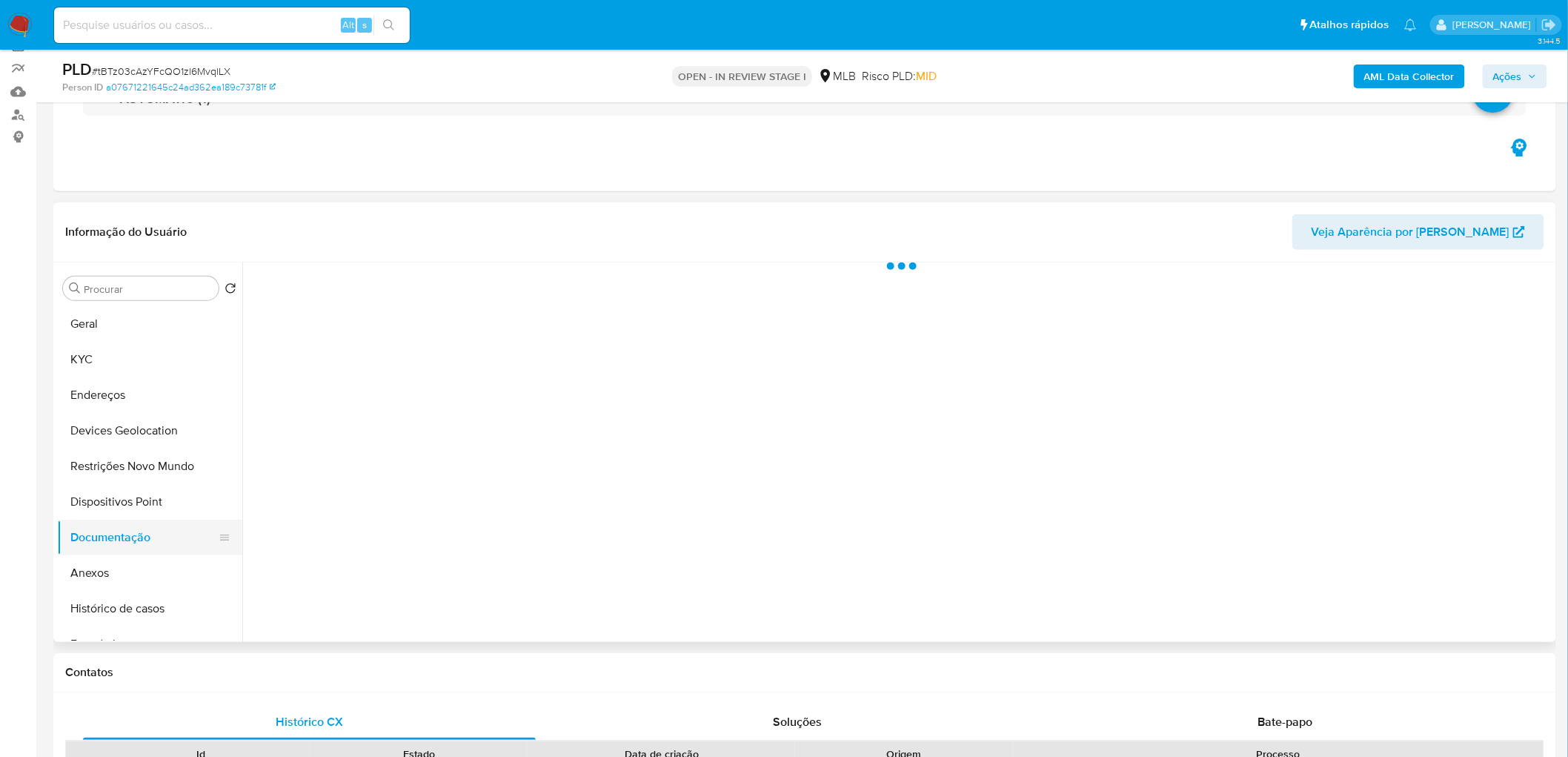 scroll, scrollTop: 0, scrollLeft: 0, axis: both 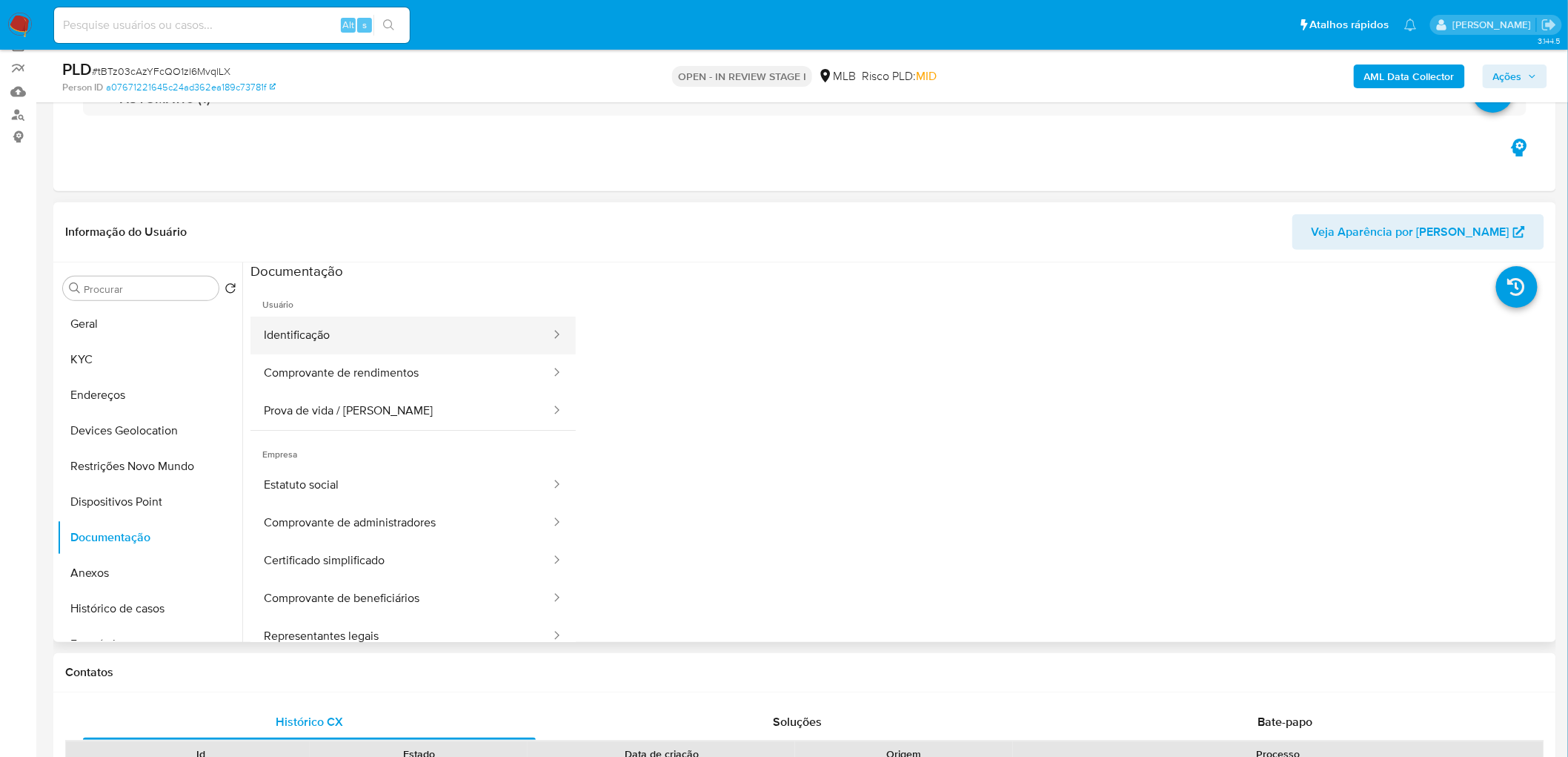 click on "Identificação" at bounding box center (401, 335) 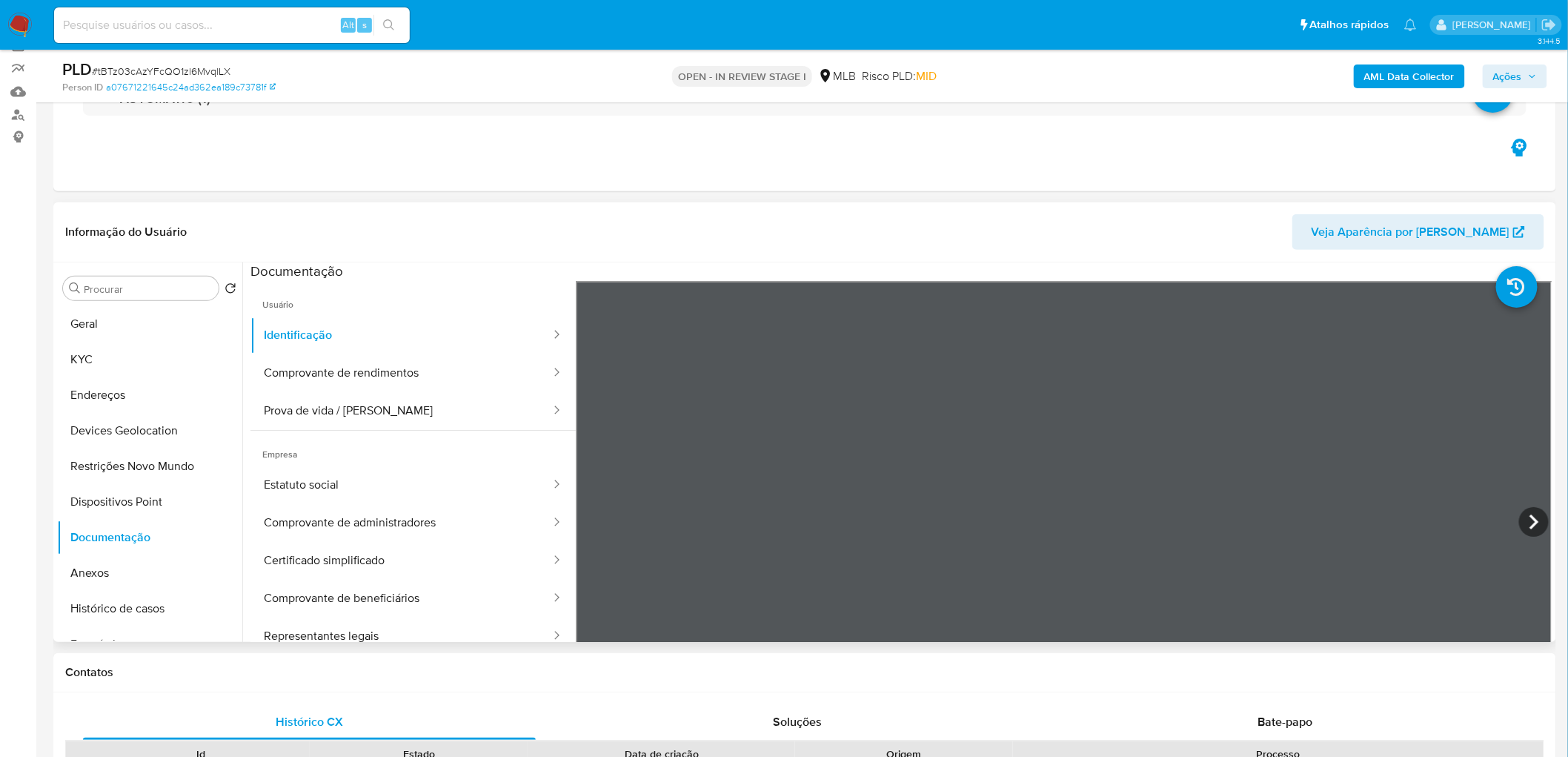 scroll, scrollTop: 82, scrollLeft: 0, axis: vertical 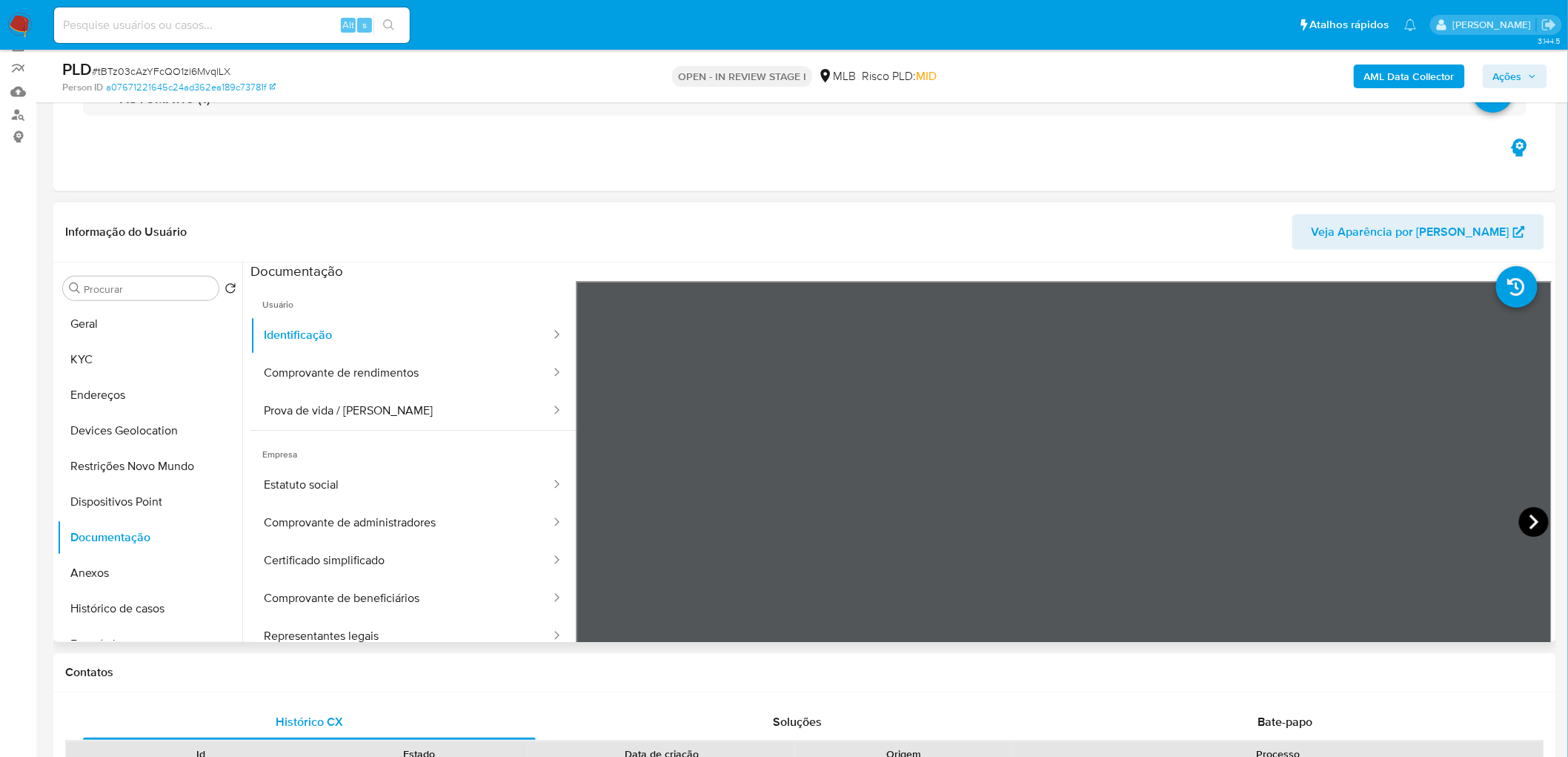 click 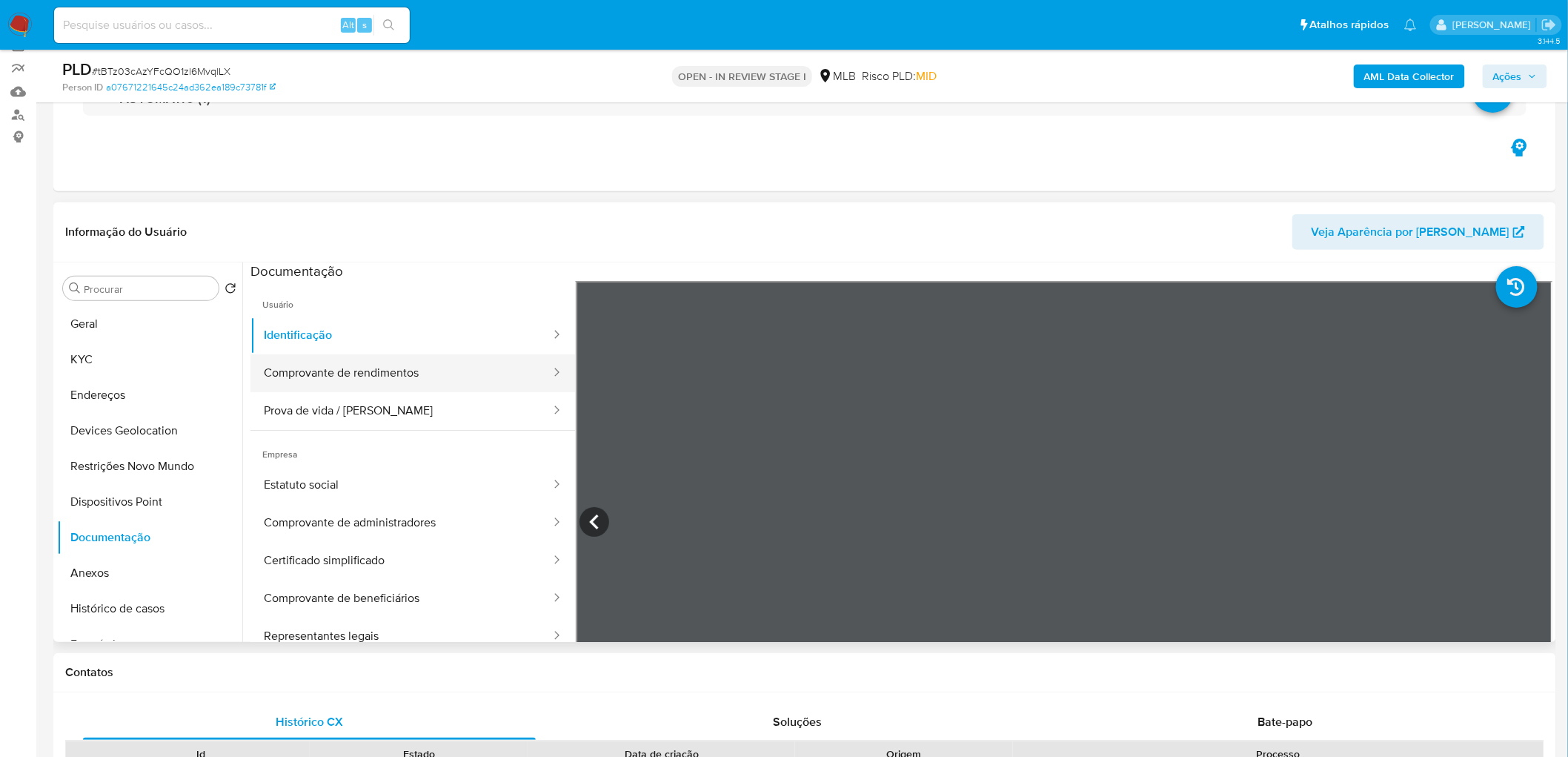 click on "Comprovante de rendimentos" at bounding box center [401, 373] 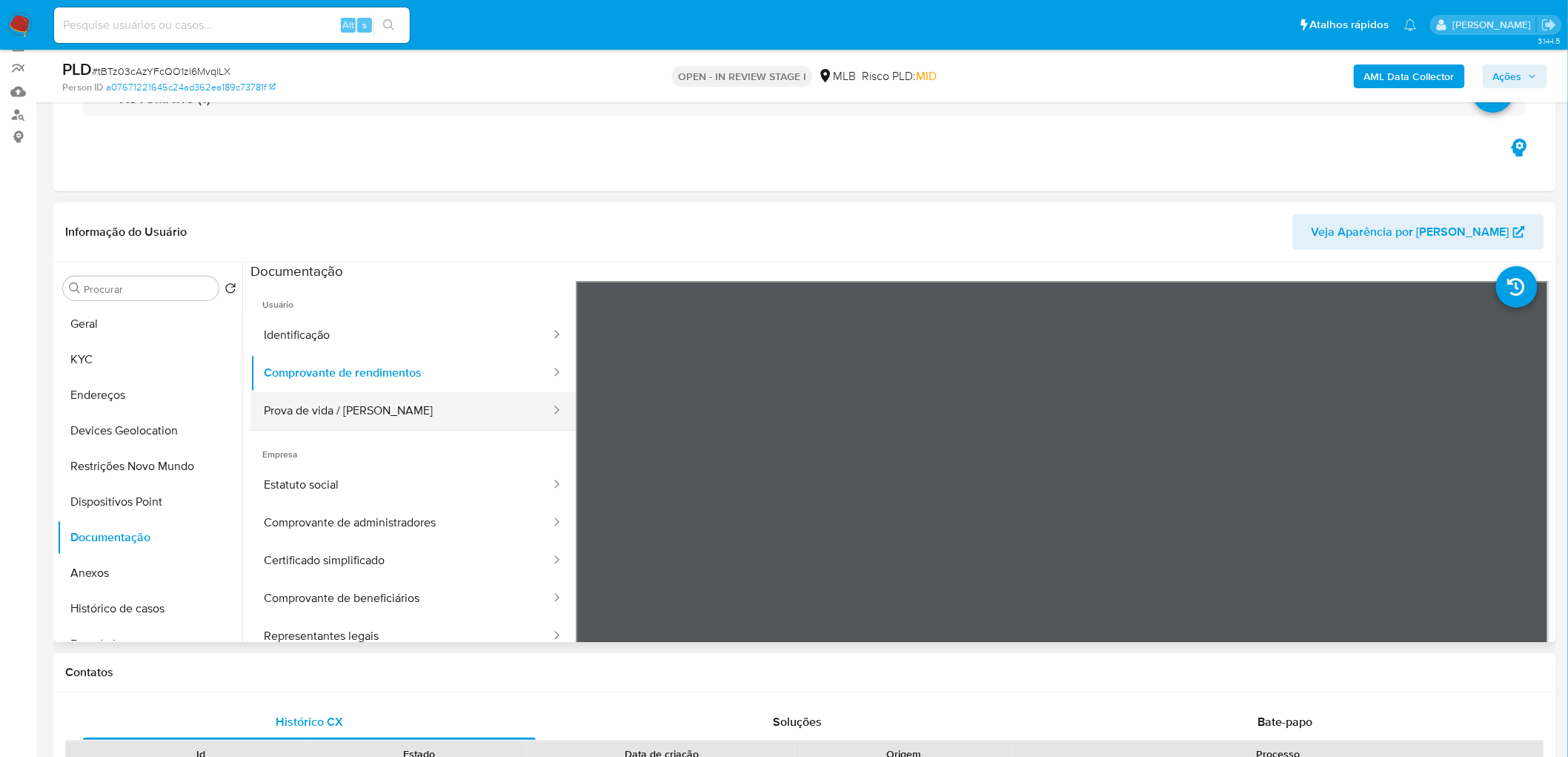 click on "Prova de vida / Selfie" at bounding box center [401, 411] 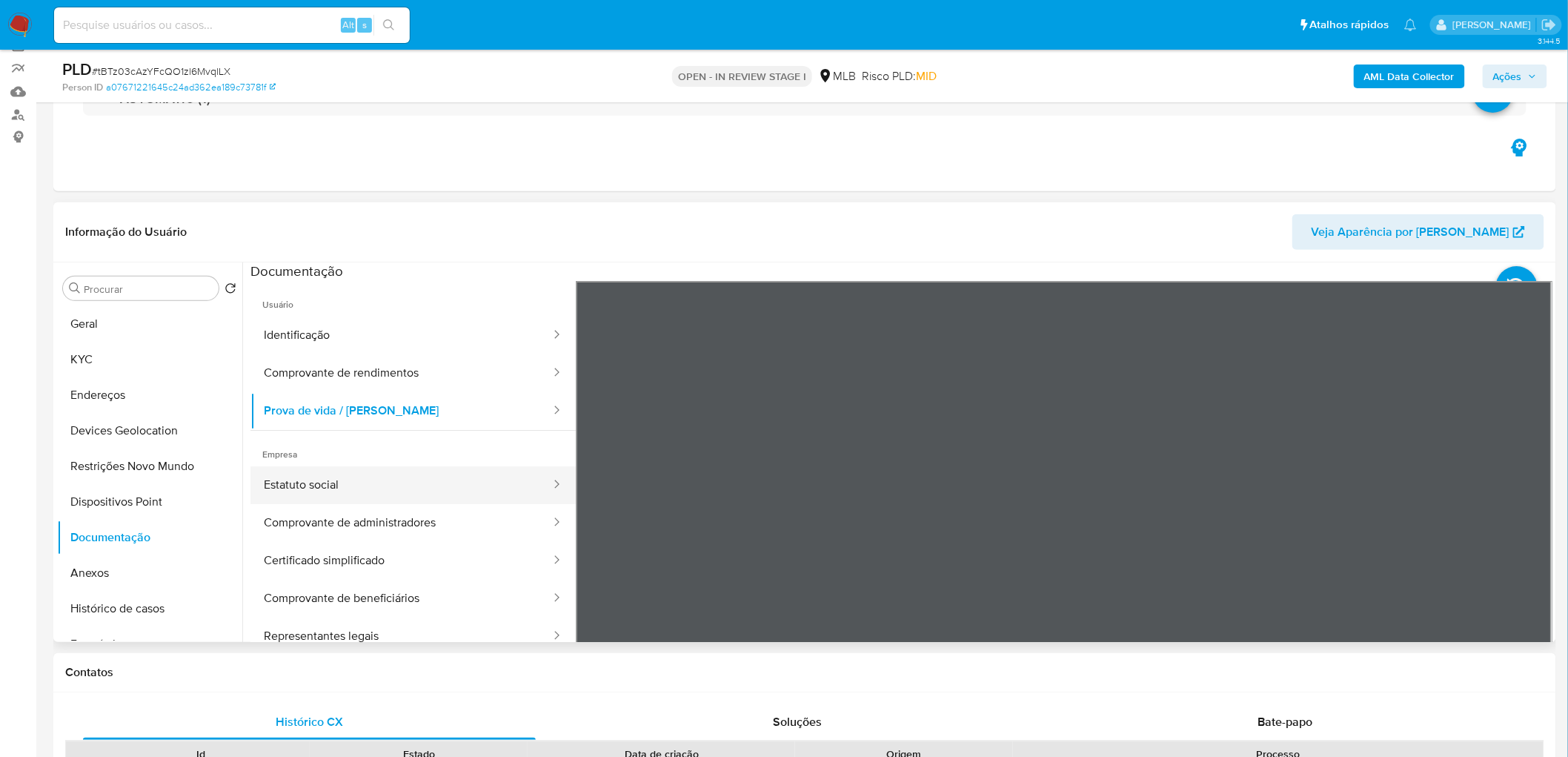 click on "Estatuto social" at bounding box center [401, 485] 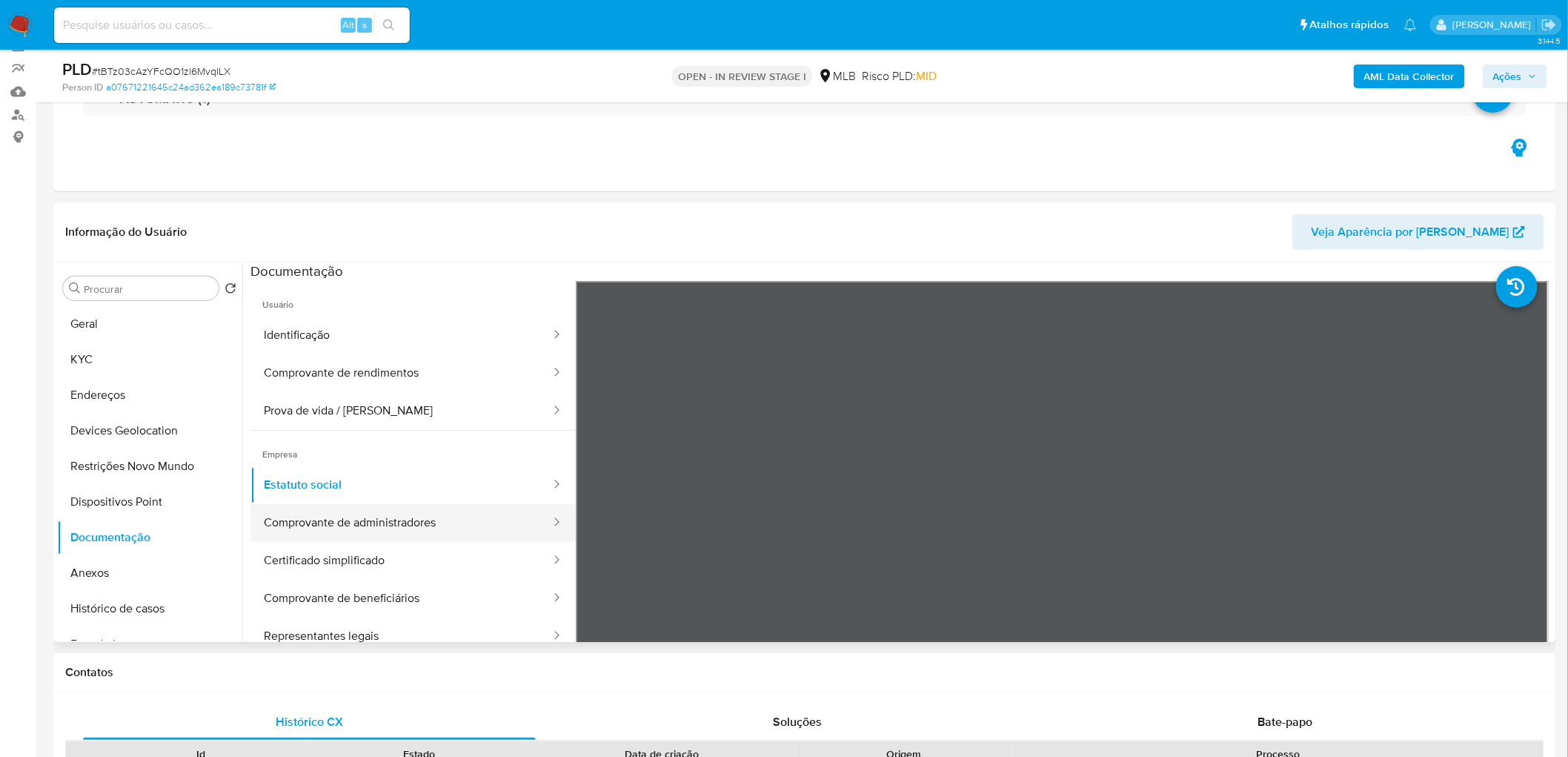 click on "Comprovante de administradores" at bounding box center (401, 523) 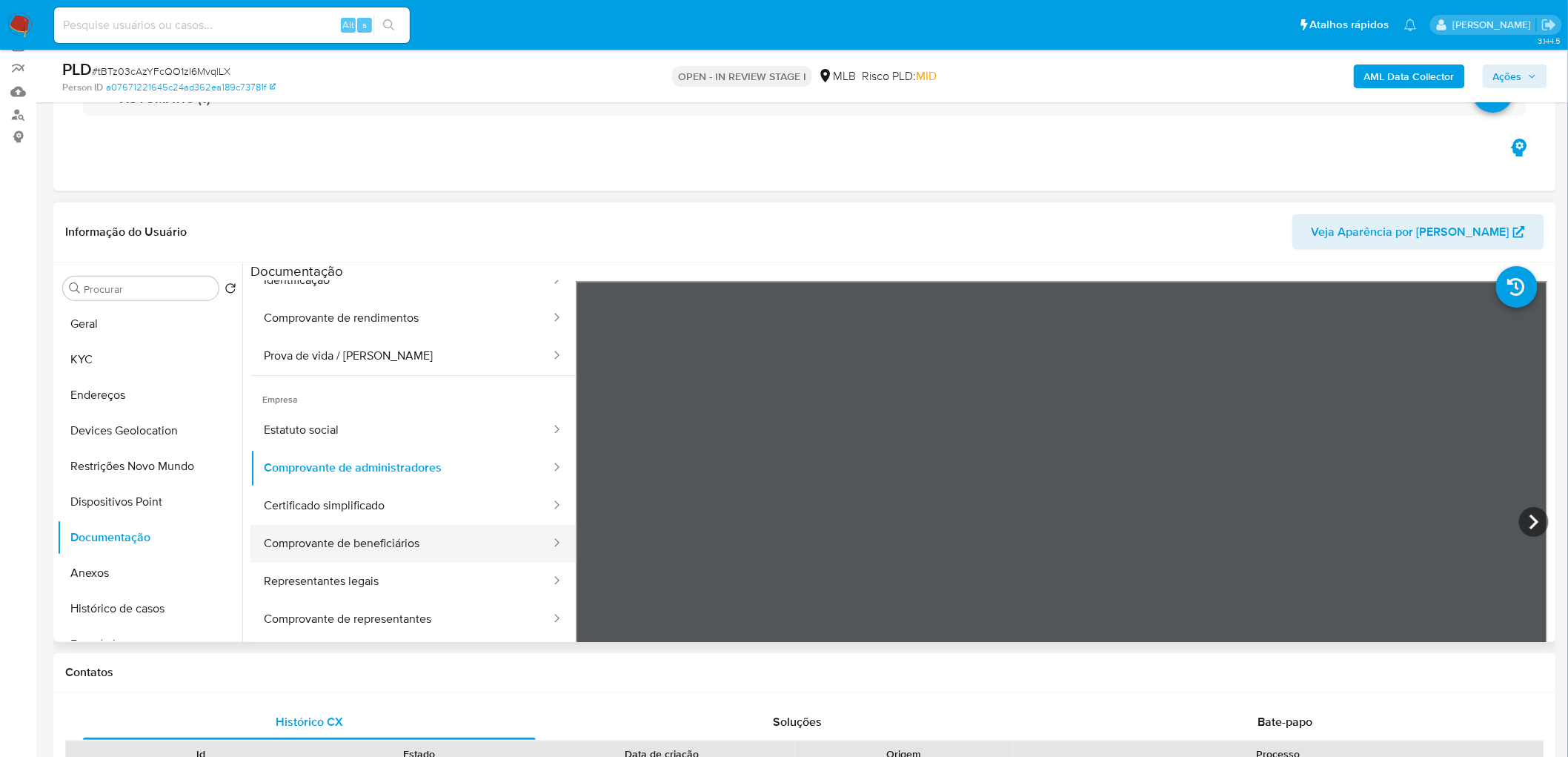 scroll, scrollTop: 82, scrollLeft: 0, axis: vertical 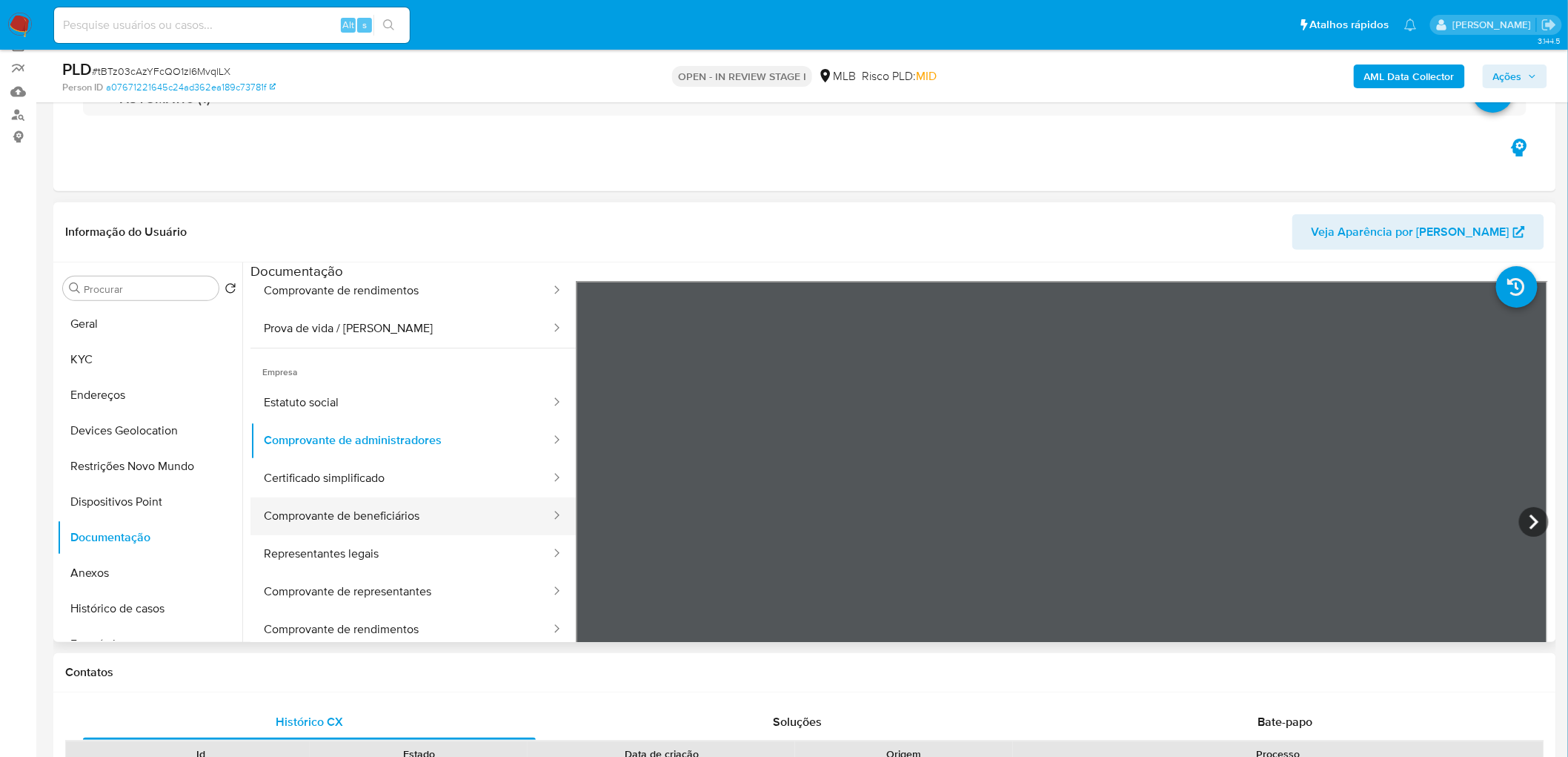 click on "Comprovante de beneficiários" at bounding box center [401, 516] 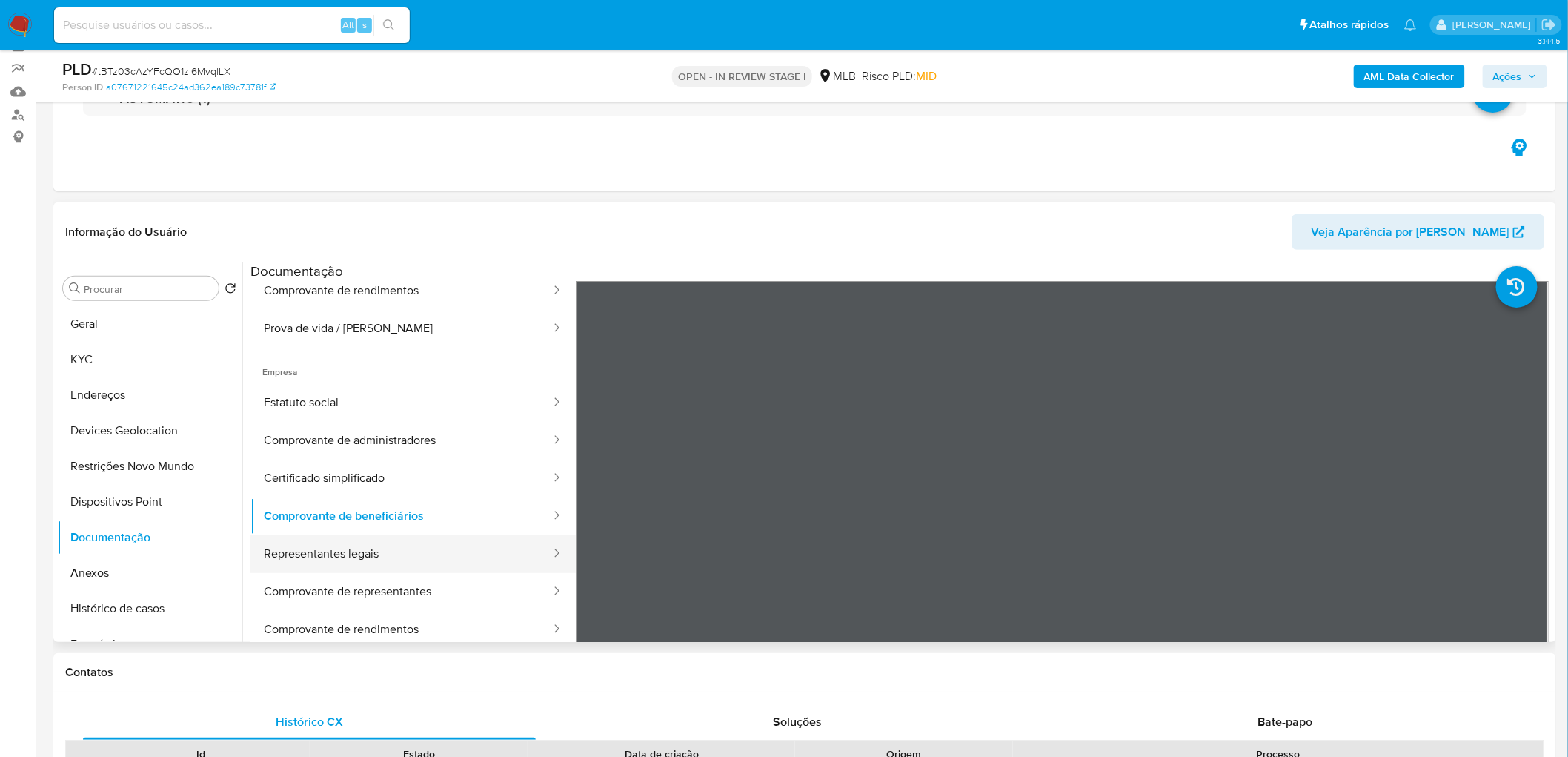 click on "Representantes legais" at bounding box center [401, 554] 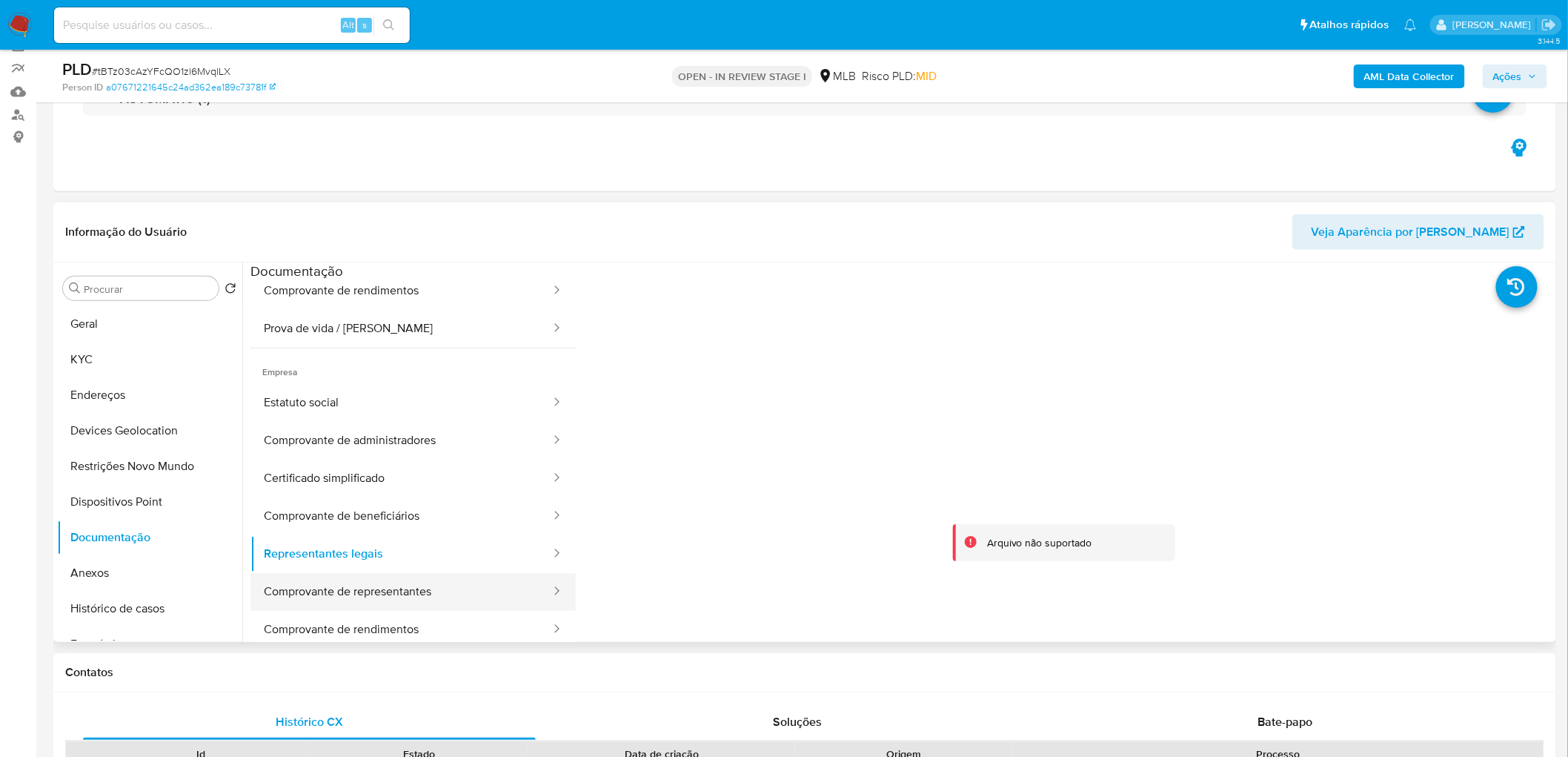 click on "Comprovante de representantes" at bounding box center [401, 592] 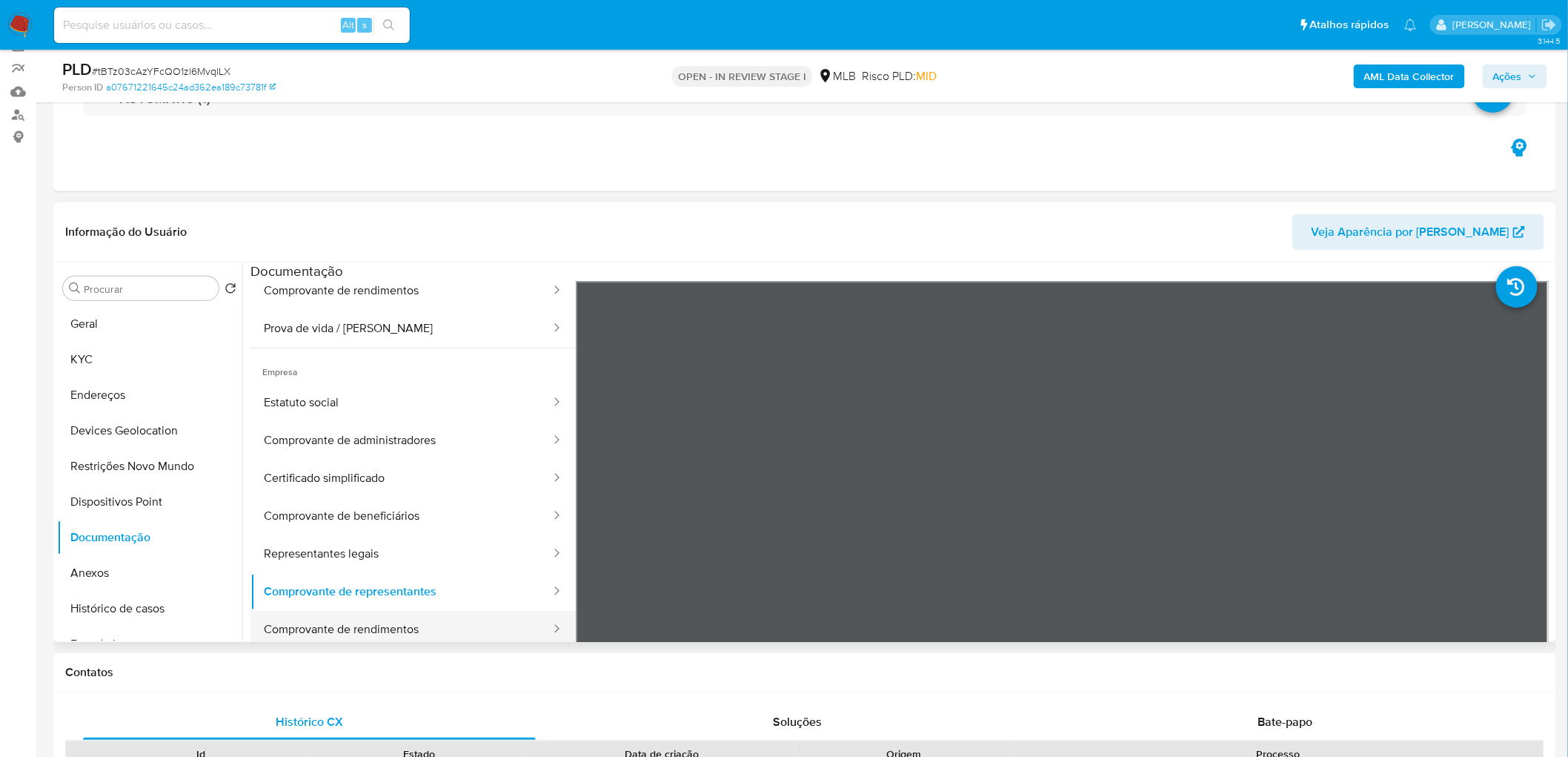 click on "Comprovante de rendimentos" at bounding box center (401, 629) 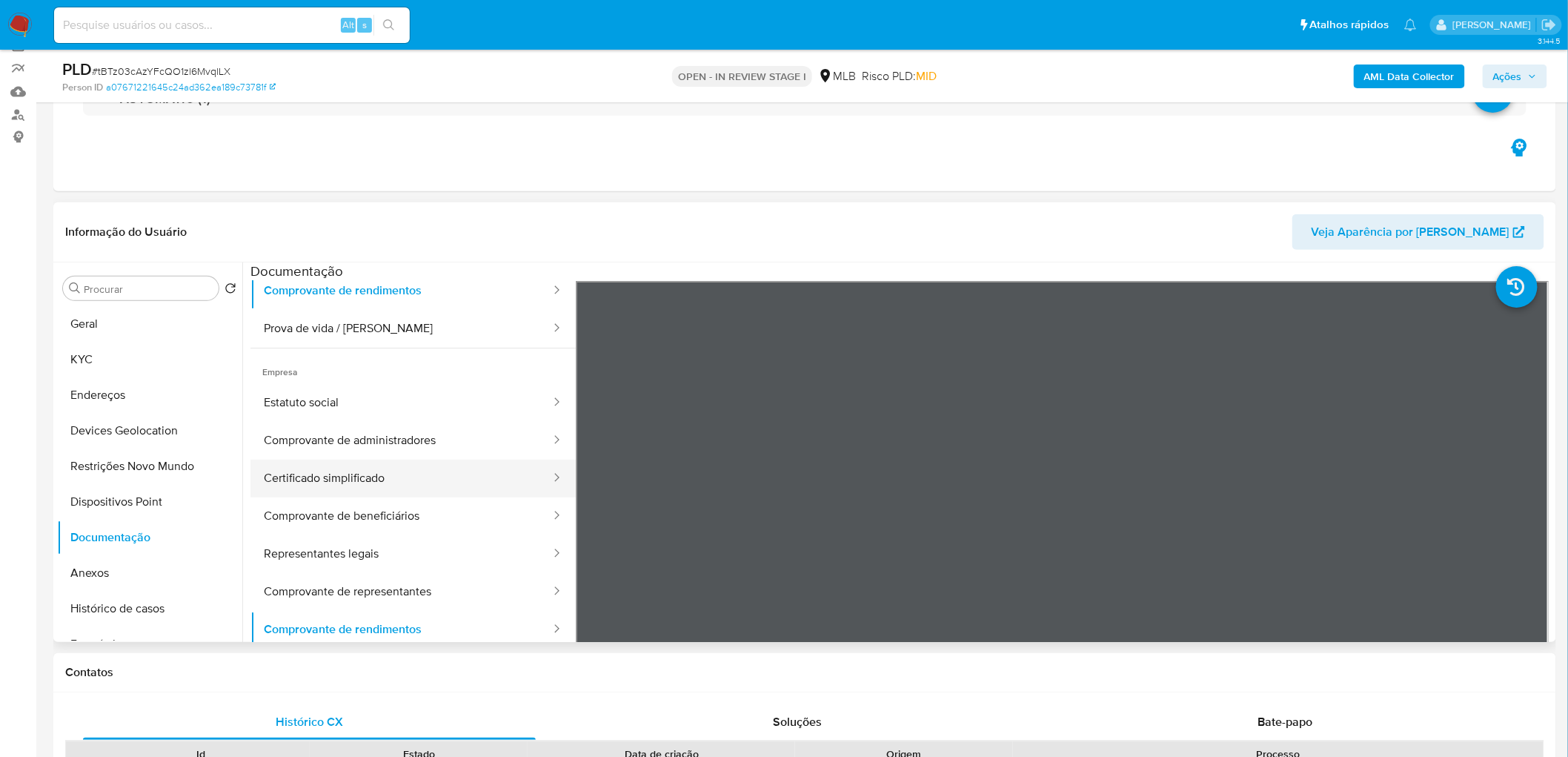scroll, scrollTop: 102, scrollLeft: 0, axis: vertical 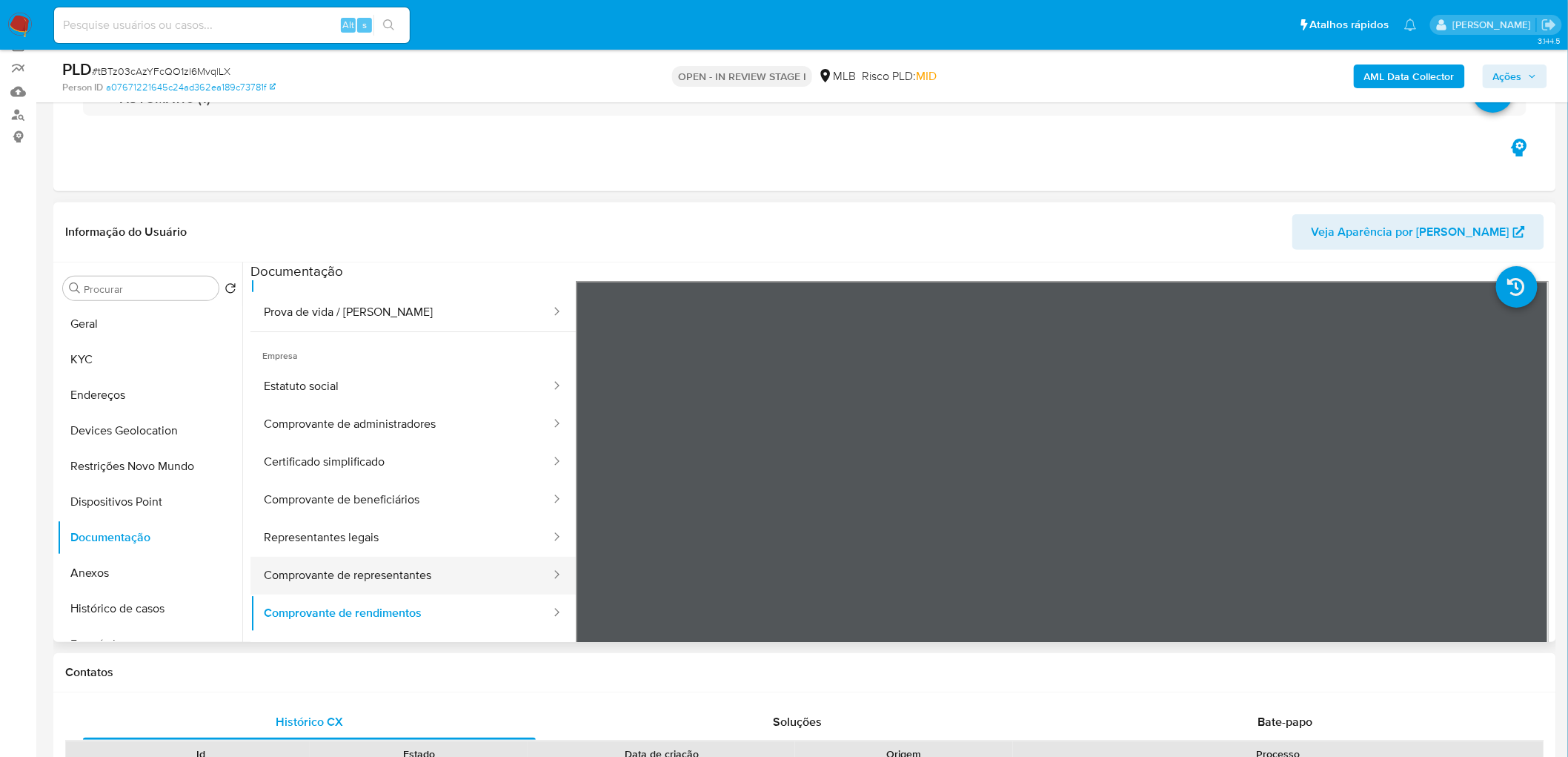 click on "Comprovante de representantes" at bounding box center [401, 575] 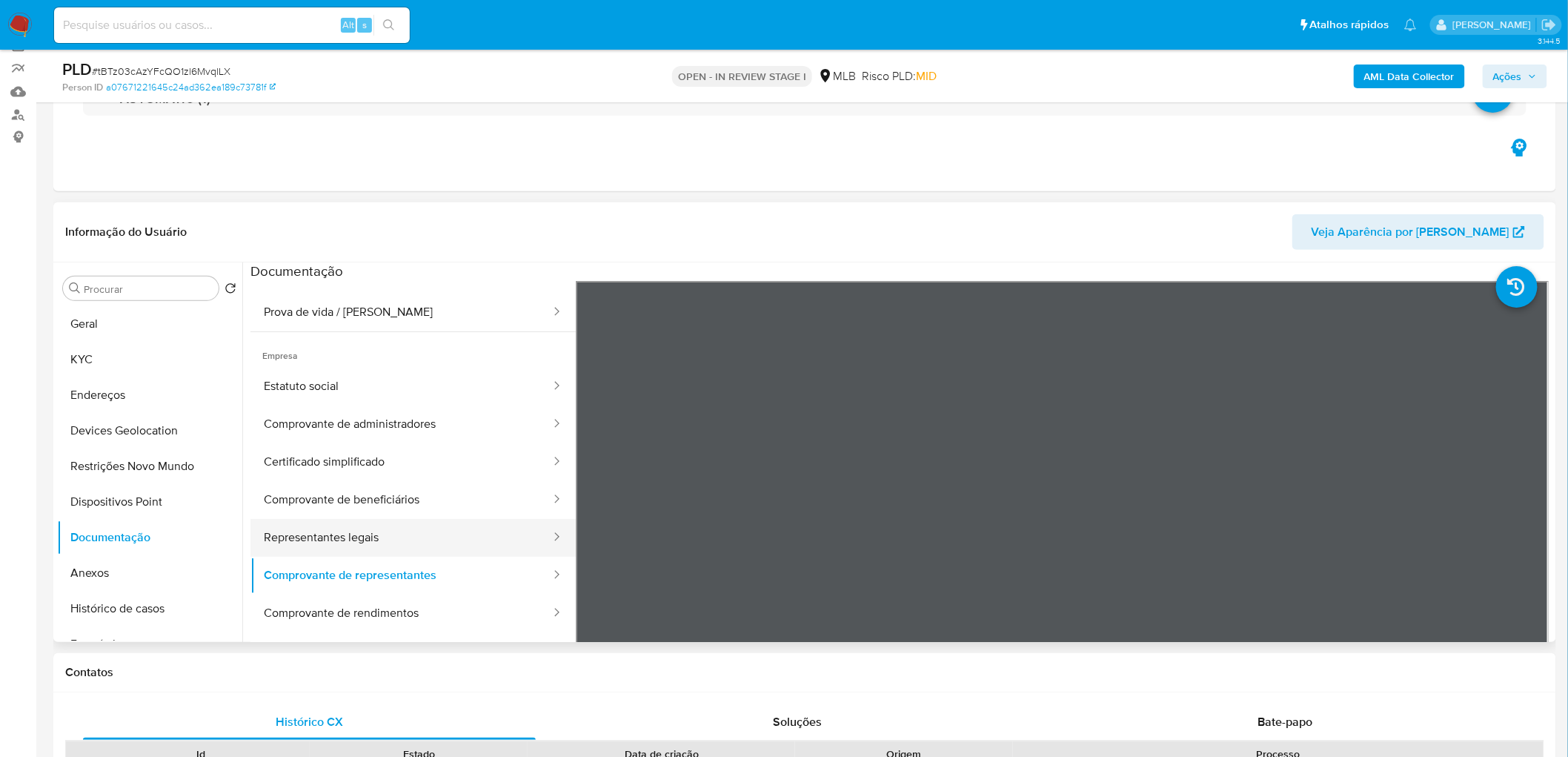 click on "Representantes legais" at bounding box center [401, 538] 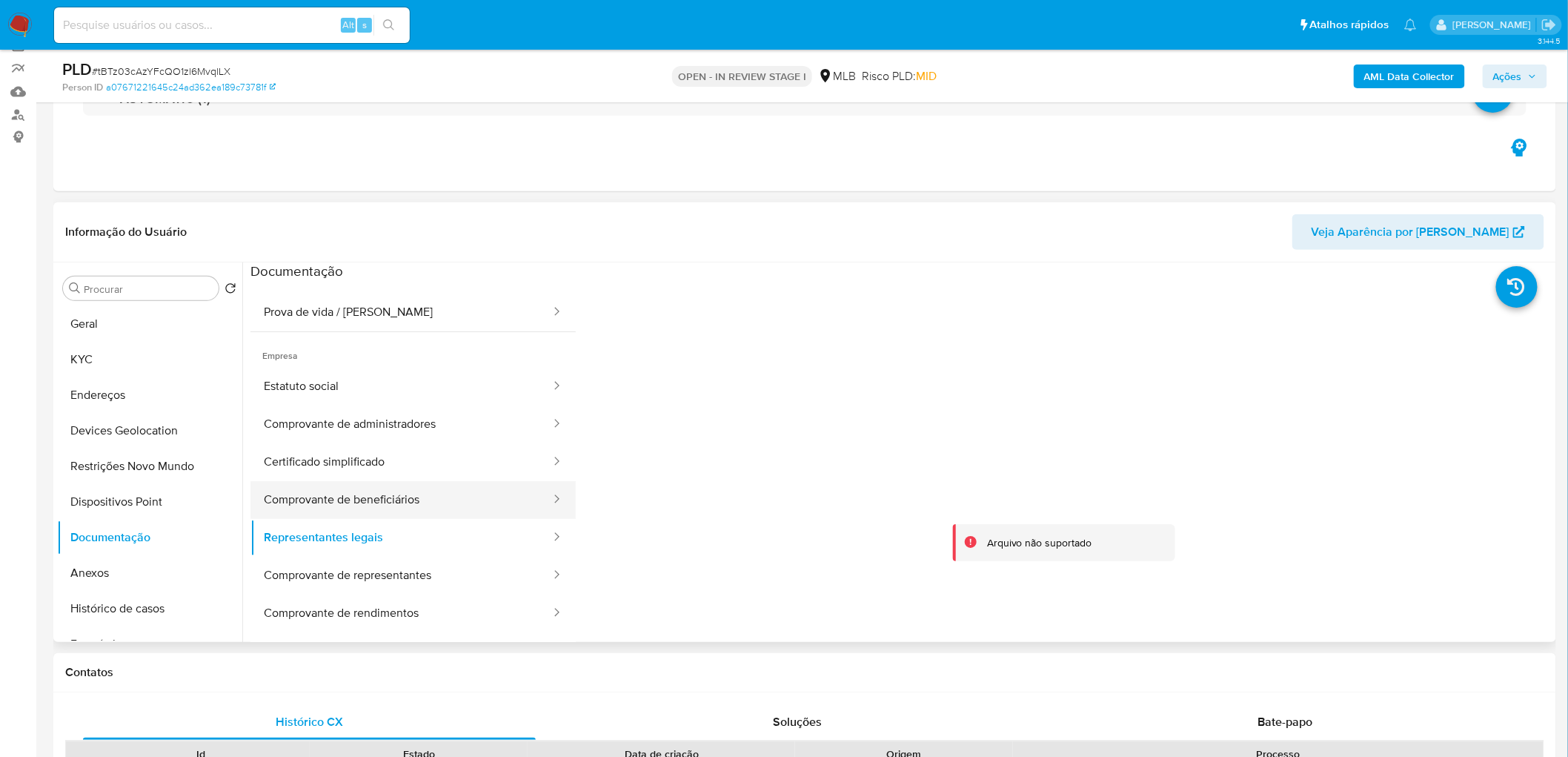 click on "Comprovante de beneficiários" at bounding box center [401, 500] 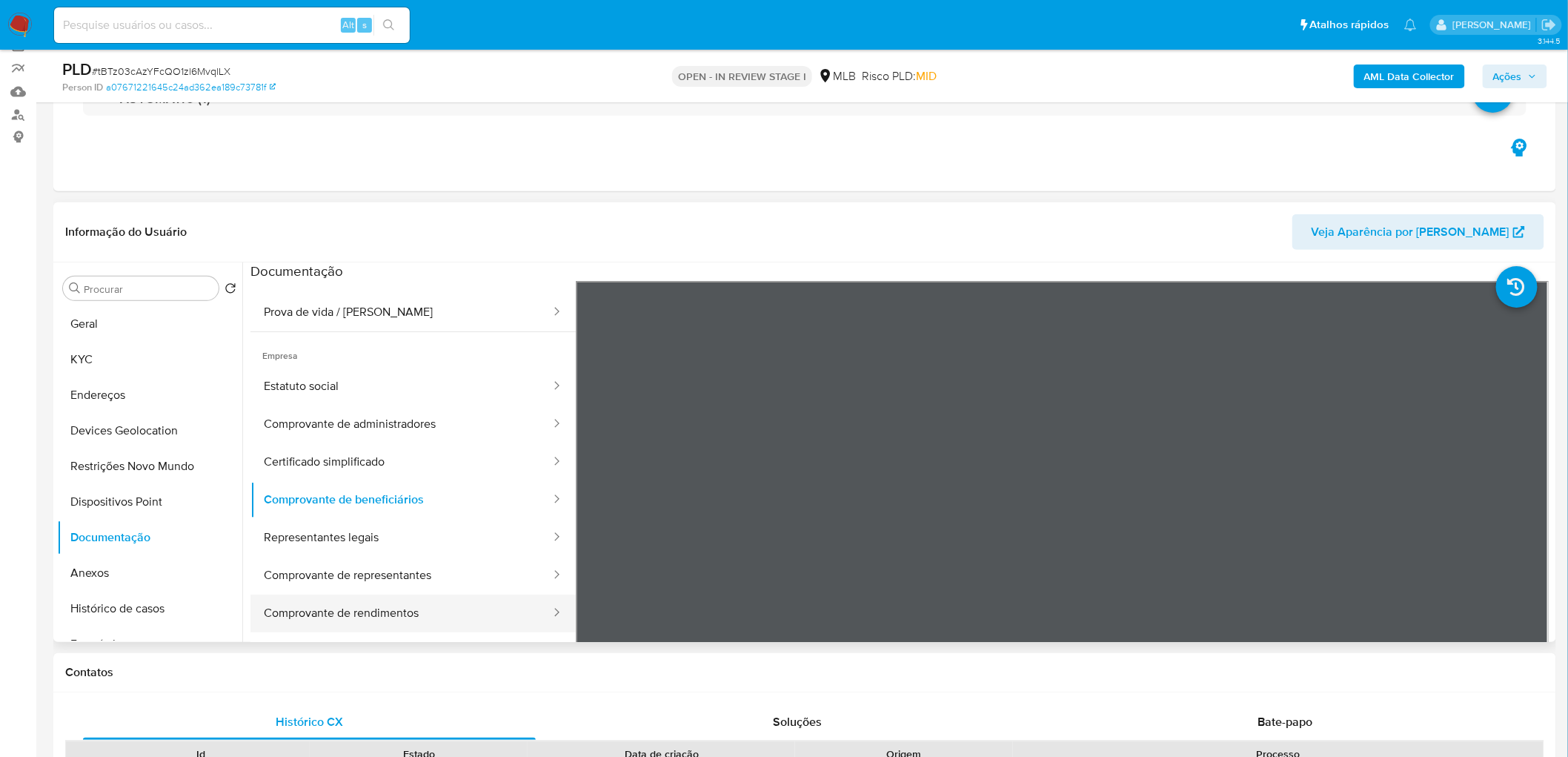 click on "Comprovante de rendimentos" at bounding box center (401, 613) 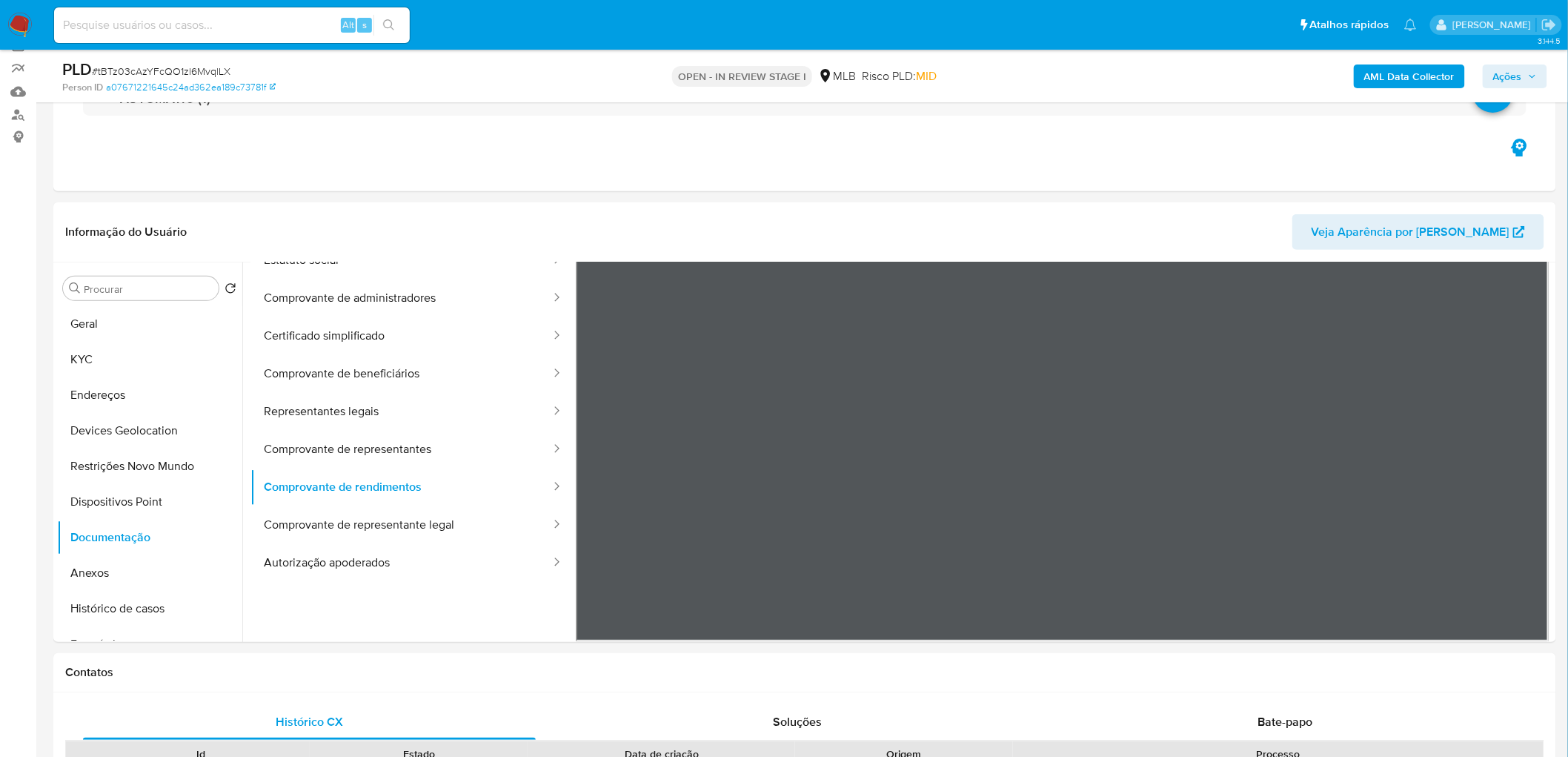 scroll, scrollTop: 128, scrollLeft: 0, axis: vertical 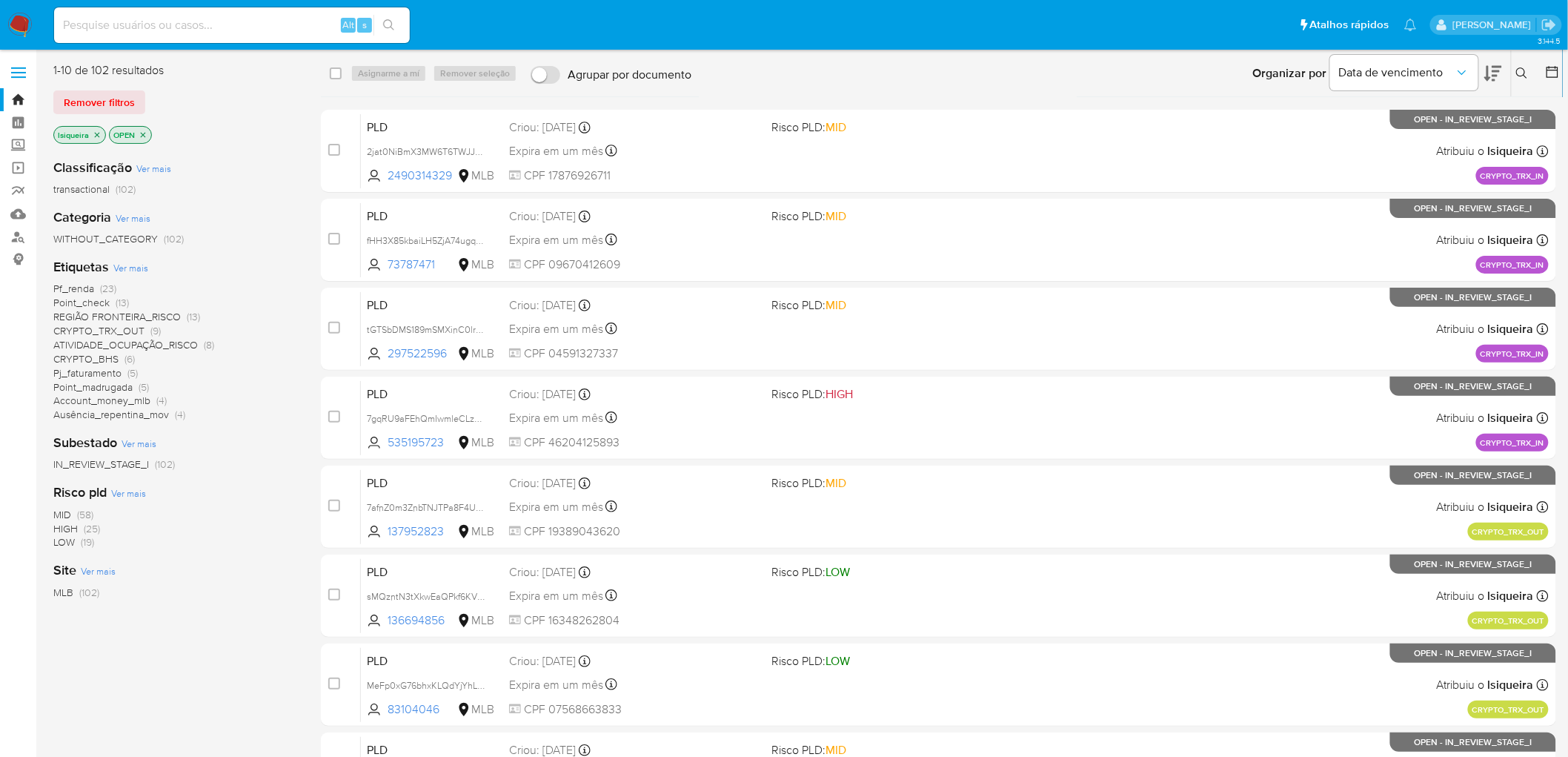 click 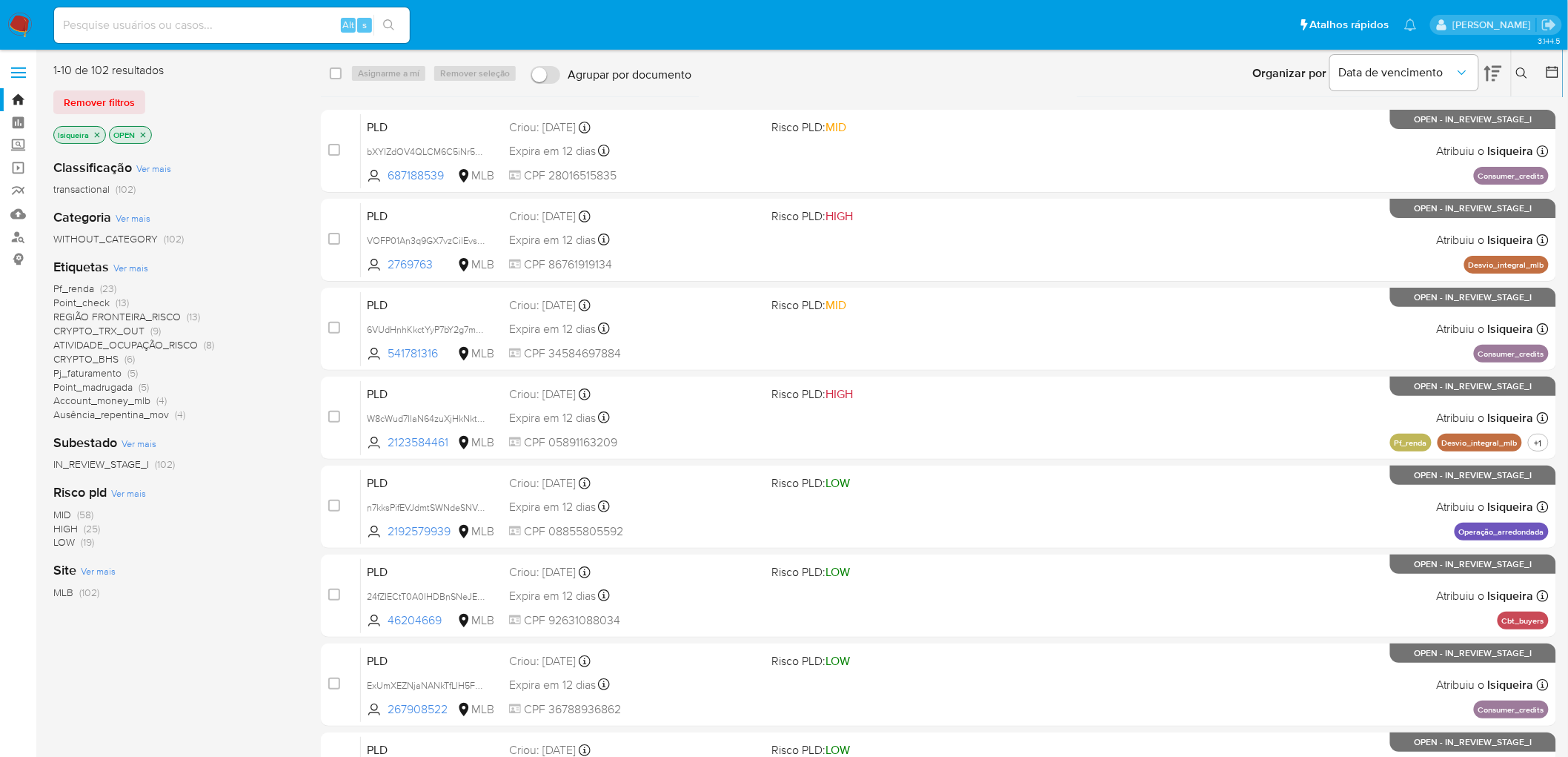 click 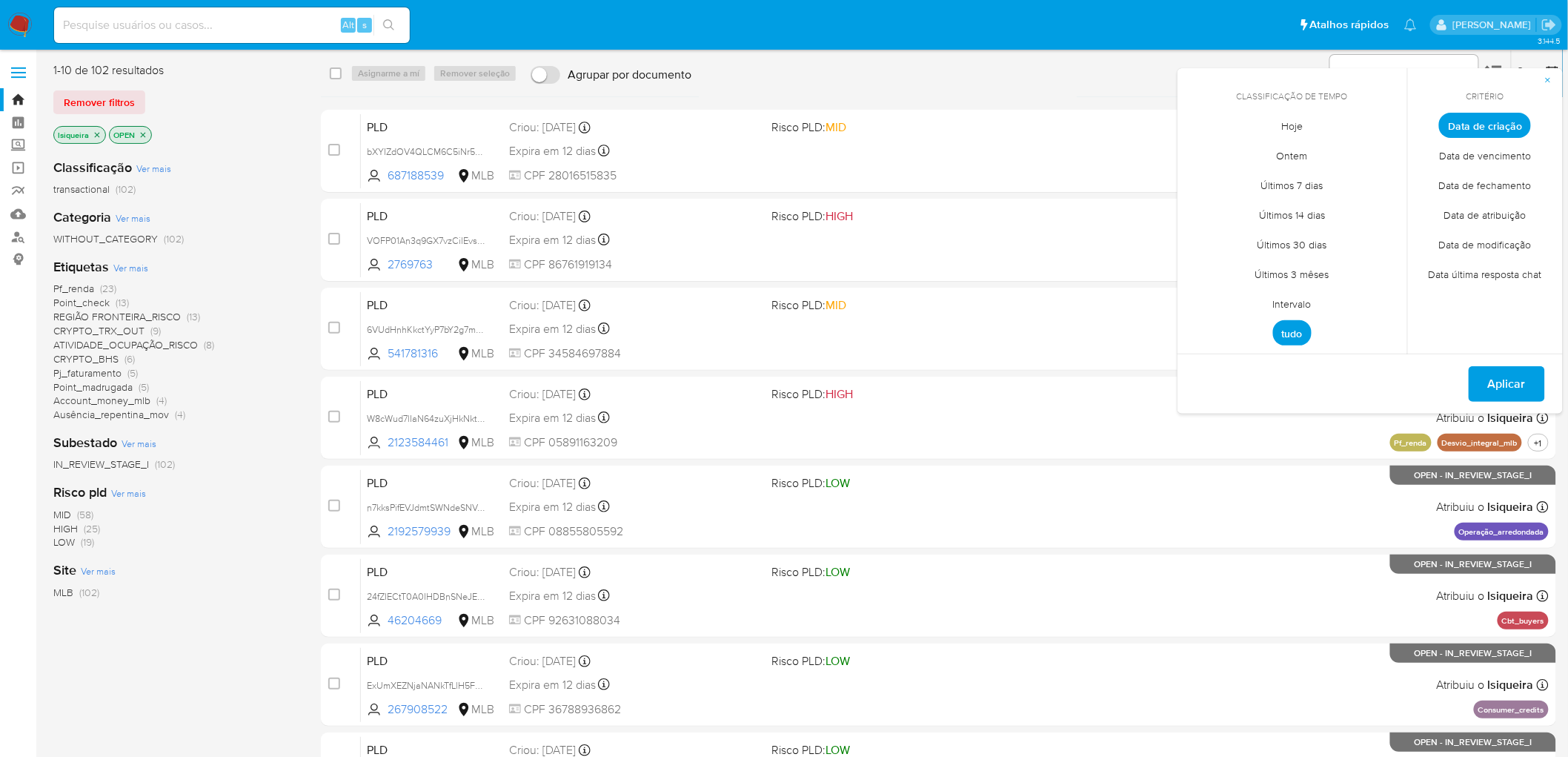 click on "Organizar por Data de vencimento   Os resultados não podem ser classificados enquanto agrupados. Insira a ID do usuário ou caso Procurar Remover filtros Classificação de tempo julio 2025 julio 2025 lun lunes mar martes mié miércoles jue jueves vie viernes sáb sábado dom domingo 1 2 3 4 5 6 7 8 9 10 11 12 13 14 15 16 17 18 19 20 21 22 23 24 25 26 27 28 29 30 31 Classificação de tempo Hoje Ontem Últimos 7 dias Últimos 14 dias Últimos 30 dias Últimos 3 mêses Intervalo tudo Critério Data de criação Data de vencimento Data de fechamento Data de atribuição Data de modificação Data última resposta chat Aplicar" at bounding box center (1131, 73) 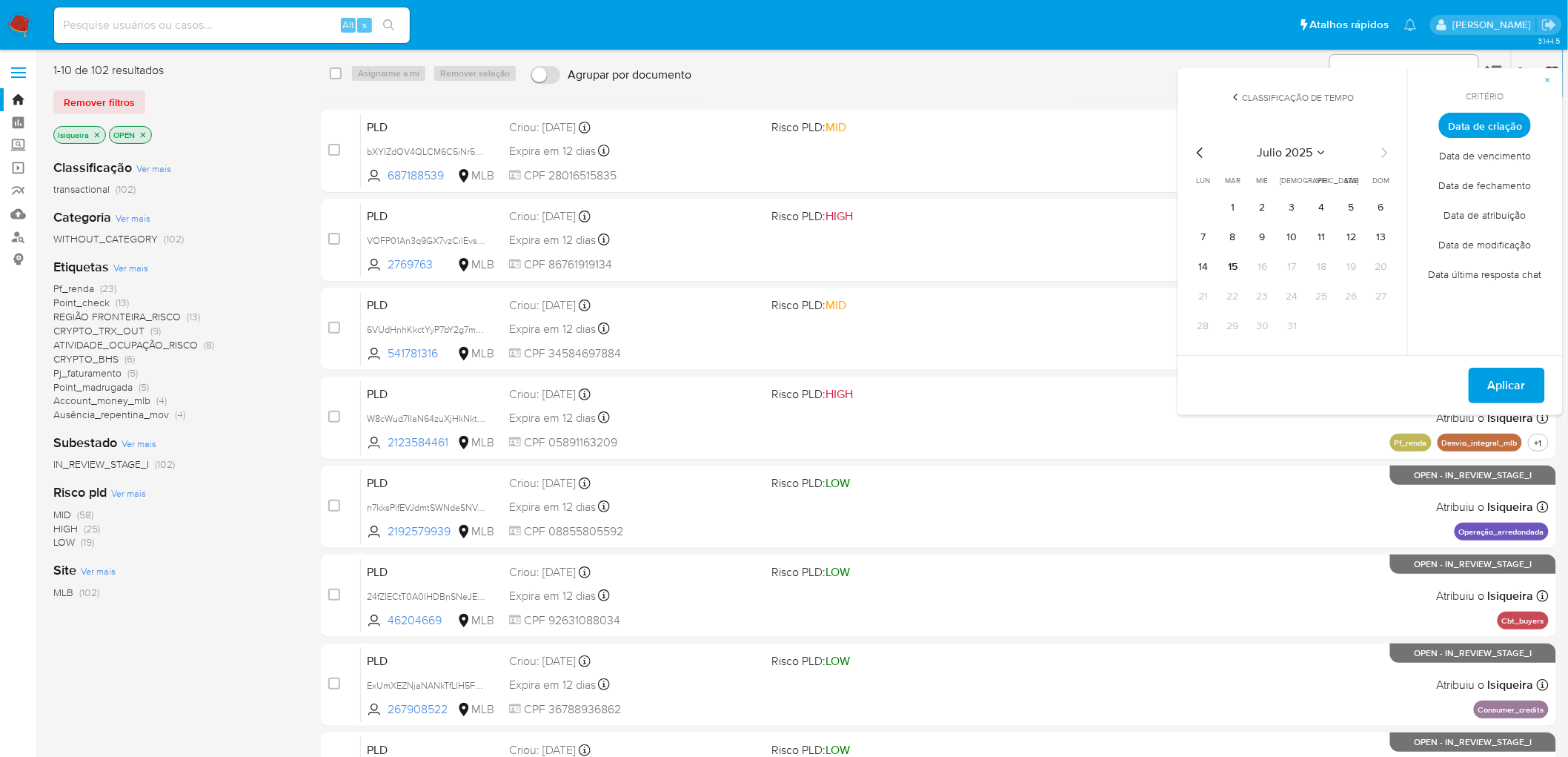 click 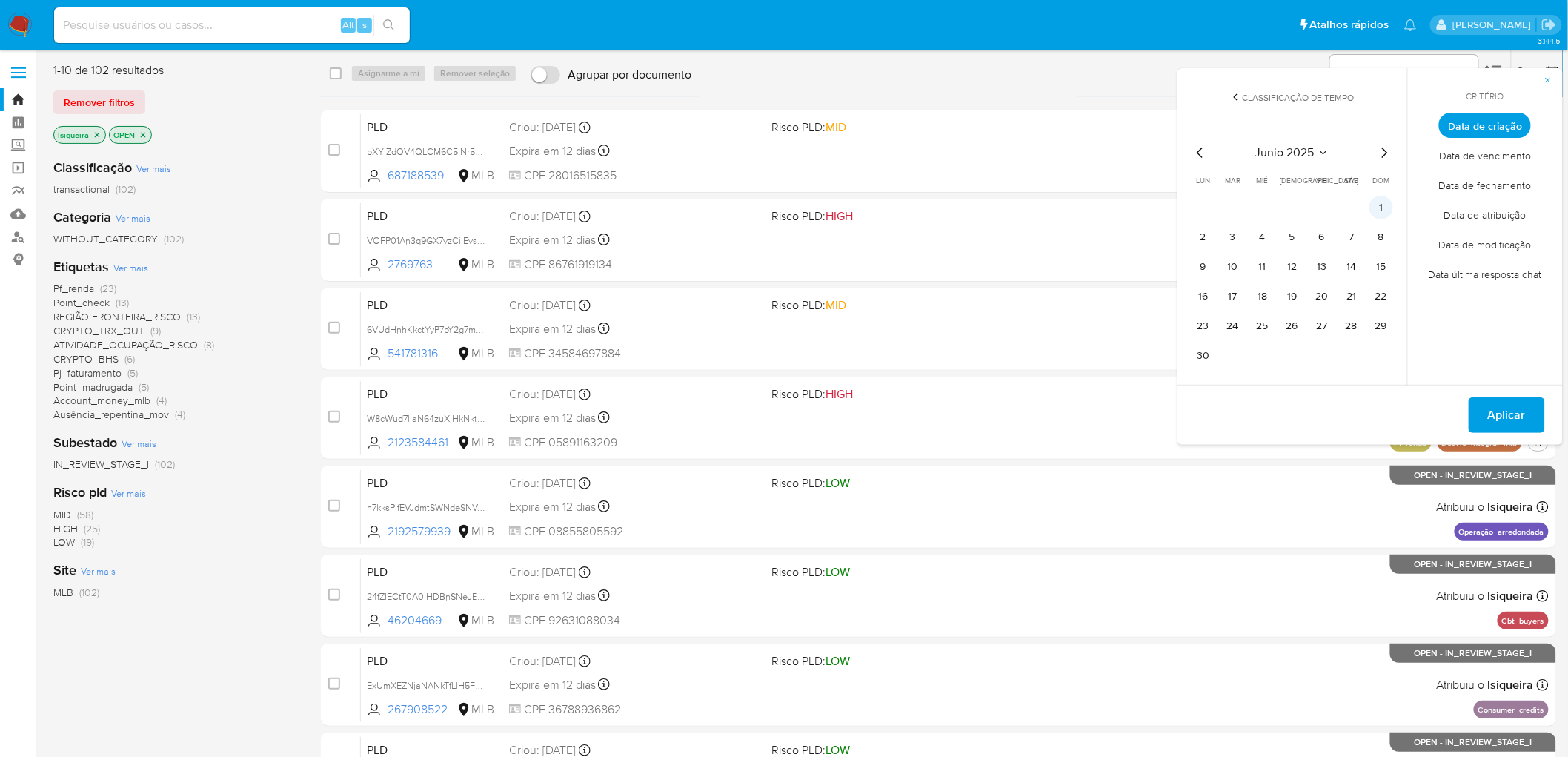click on "1" at bounding box center (1381, 208) 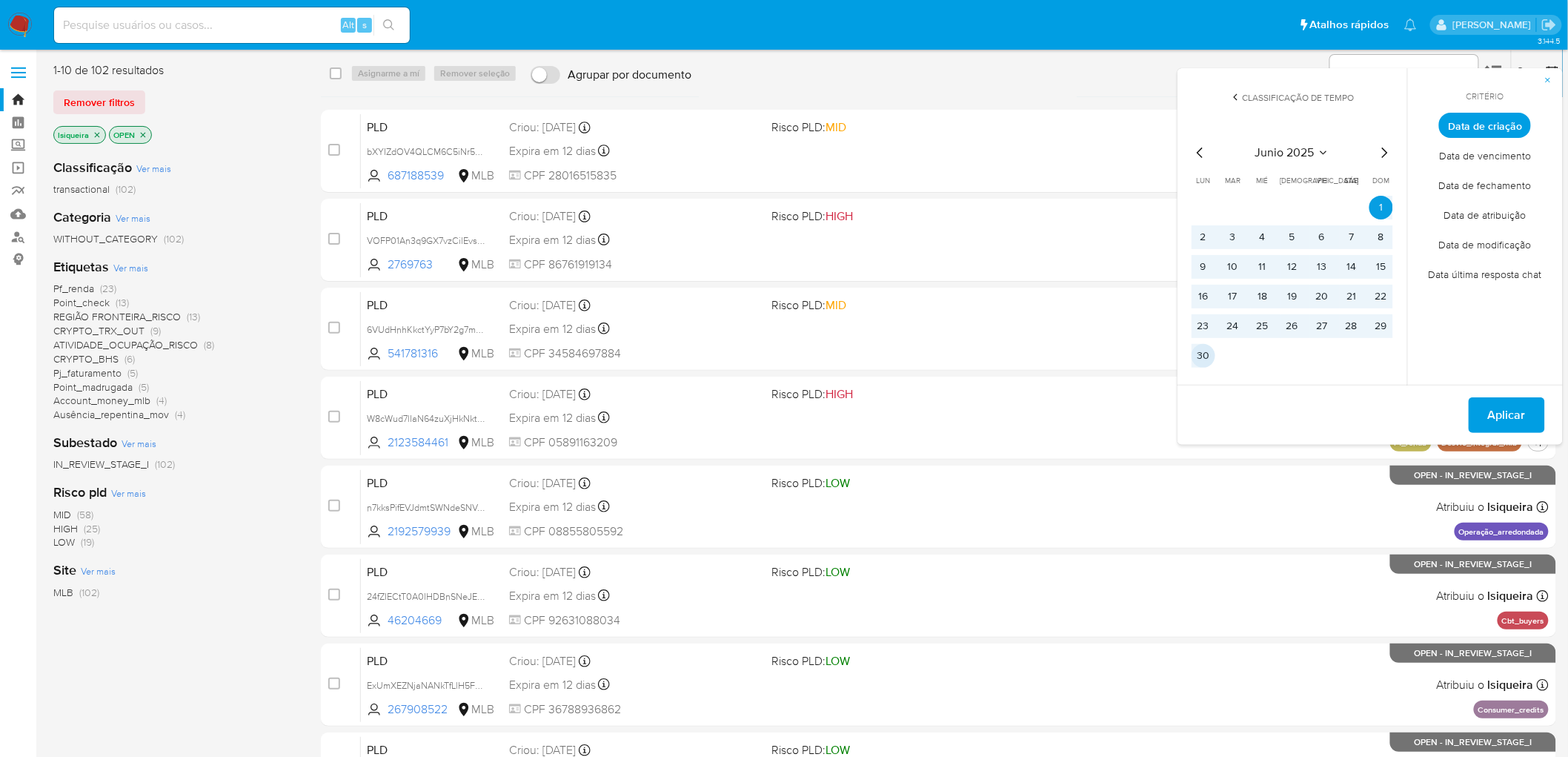 click on "30" at bounding box center (1203, 356) 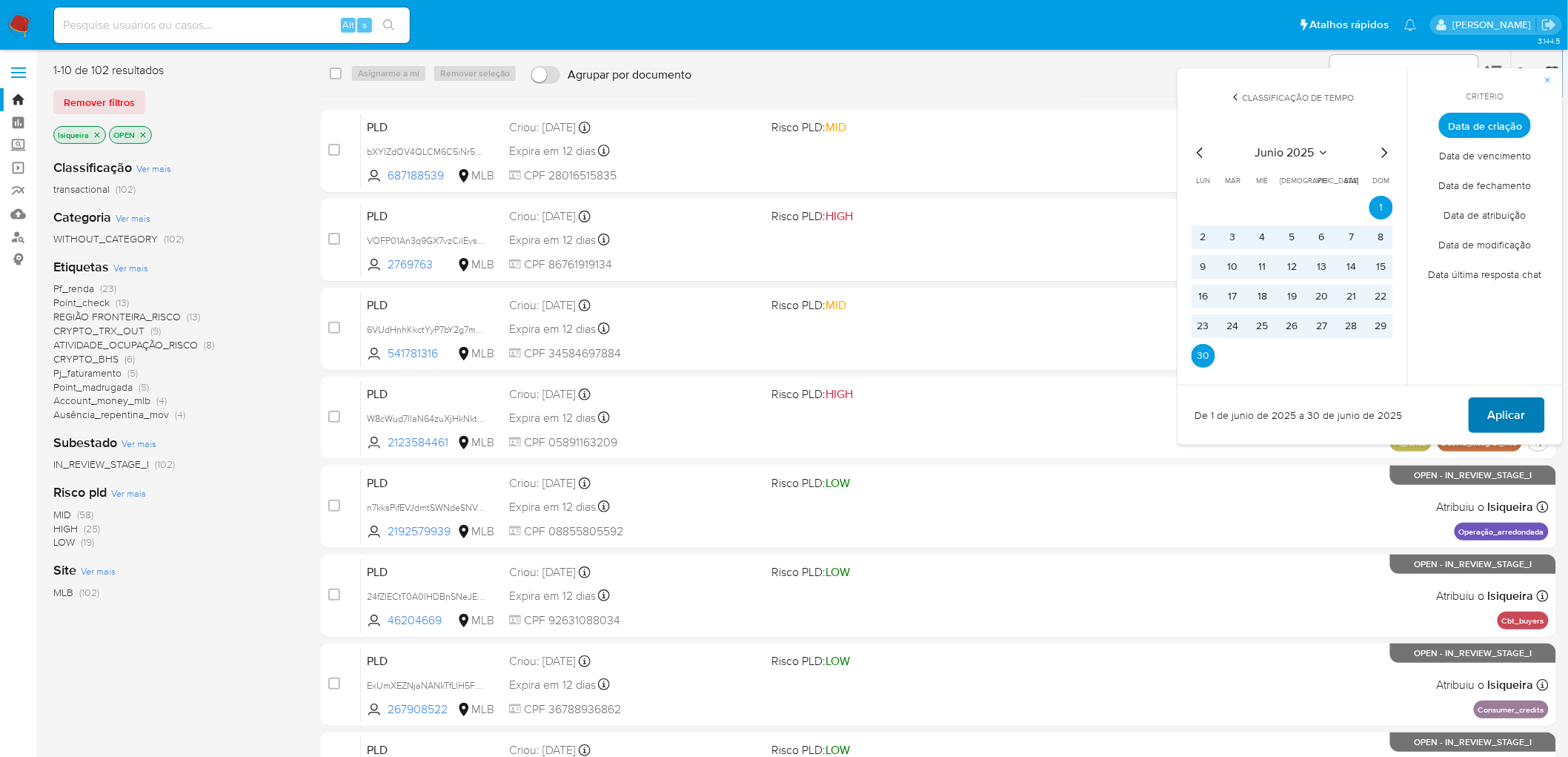 click on "Aplicar" at bounding box center (1506, 415) 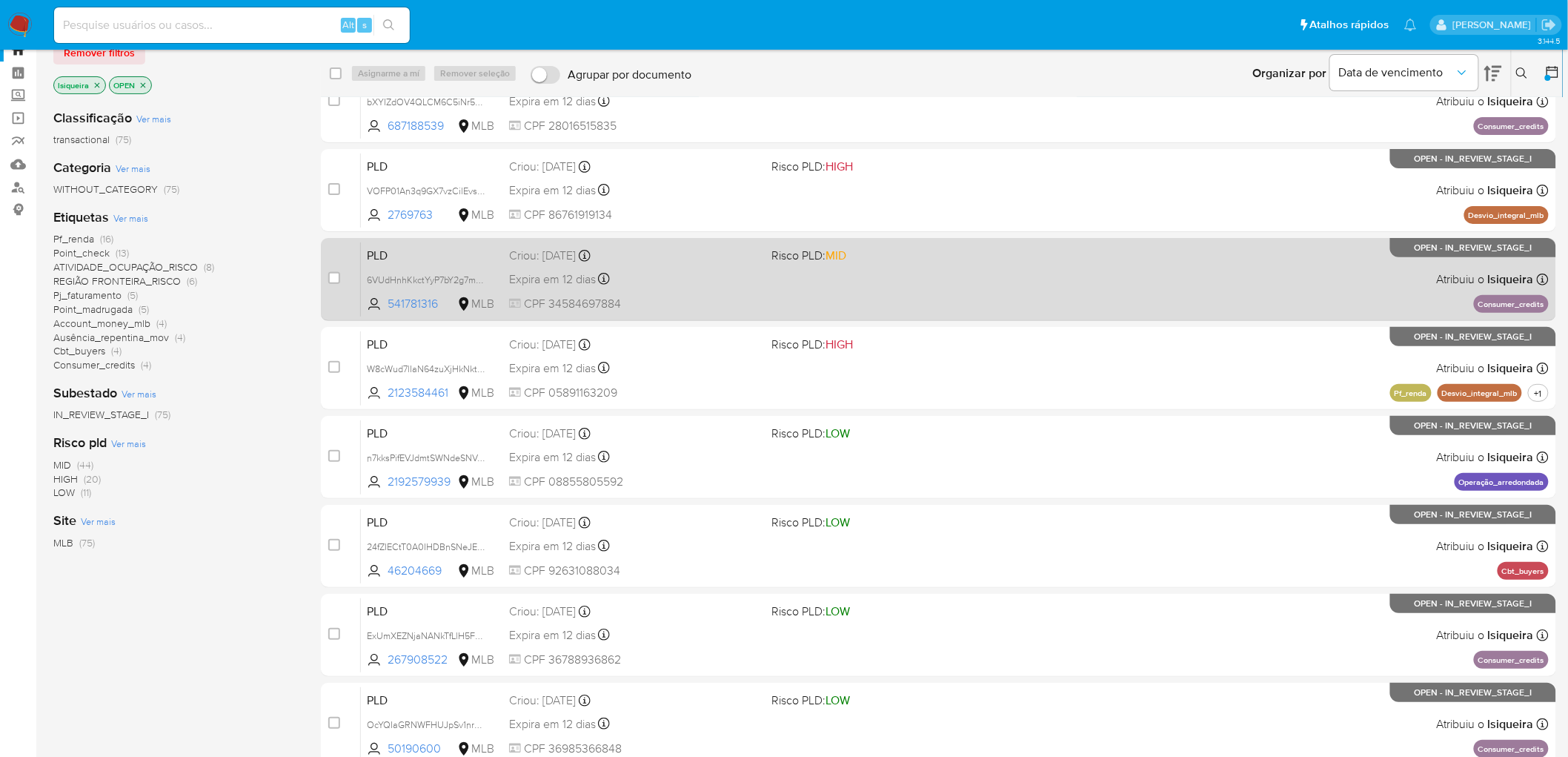 scroll, scrollTop: 0, scrollLeft: 0, axis: both 